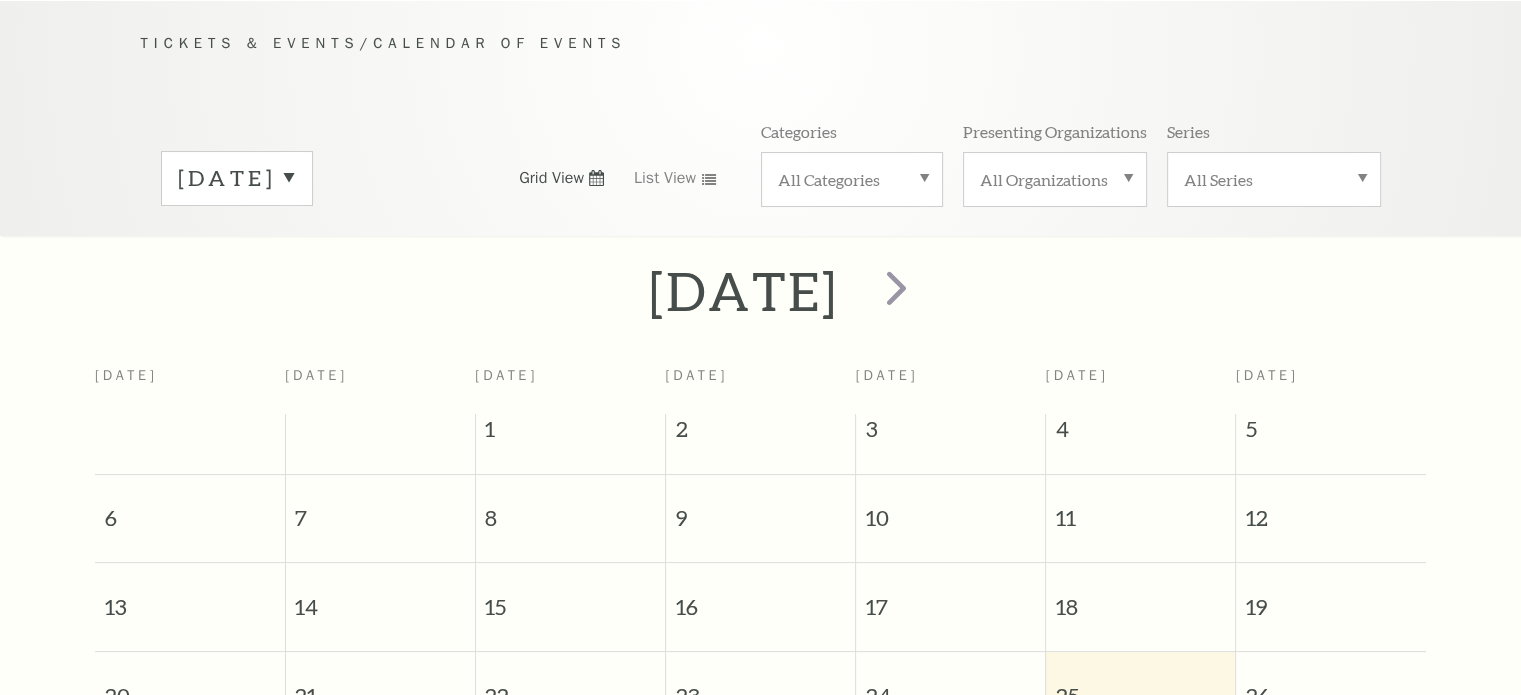 scroll, scrollTop: 176, scrollLeft: 0, axis: vertical 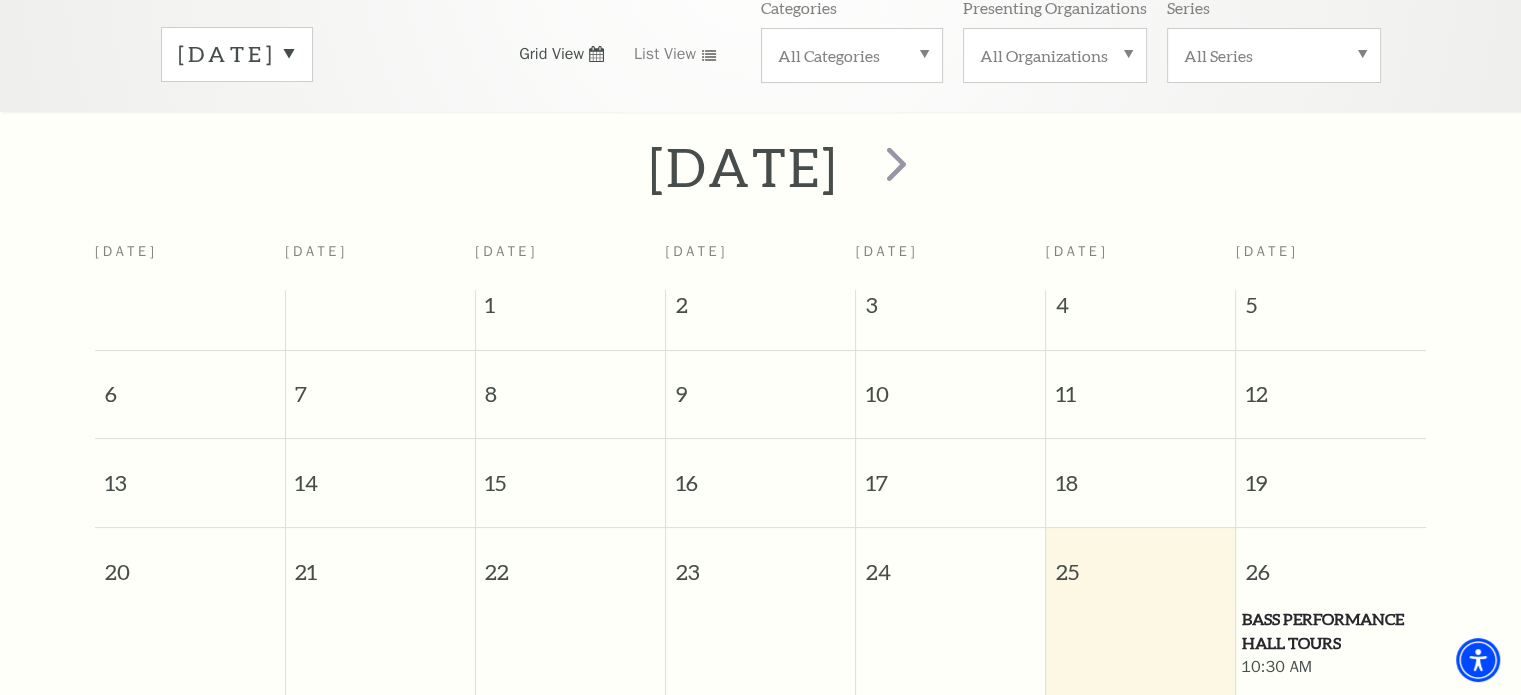 click on "July 2025" at bounding box center [237, 54] 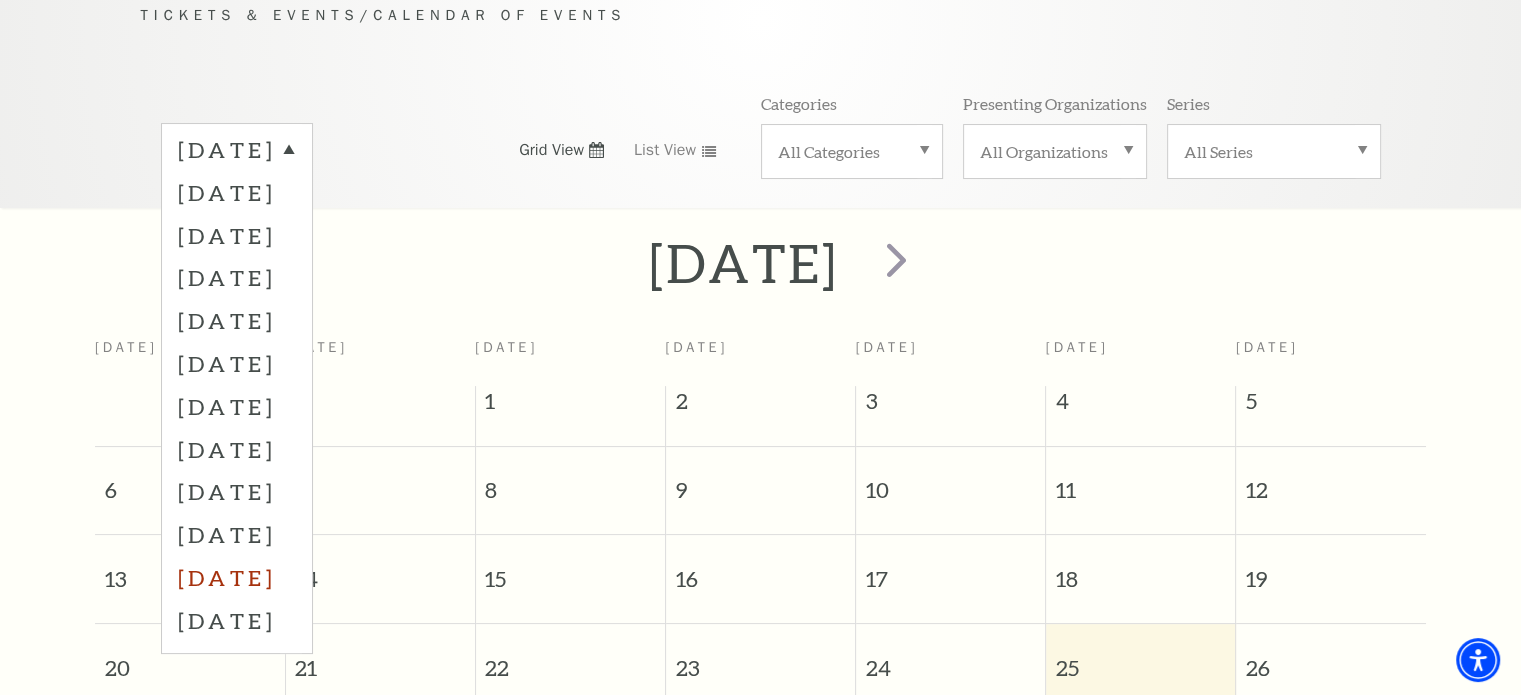 scroll, scrollTop: 200, scrollLeft: 0, axis: vertical 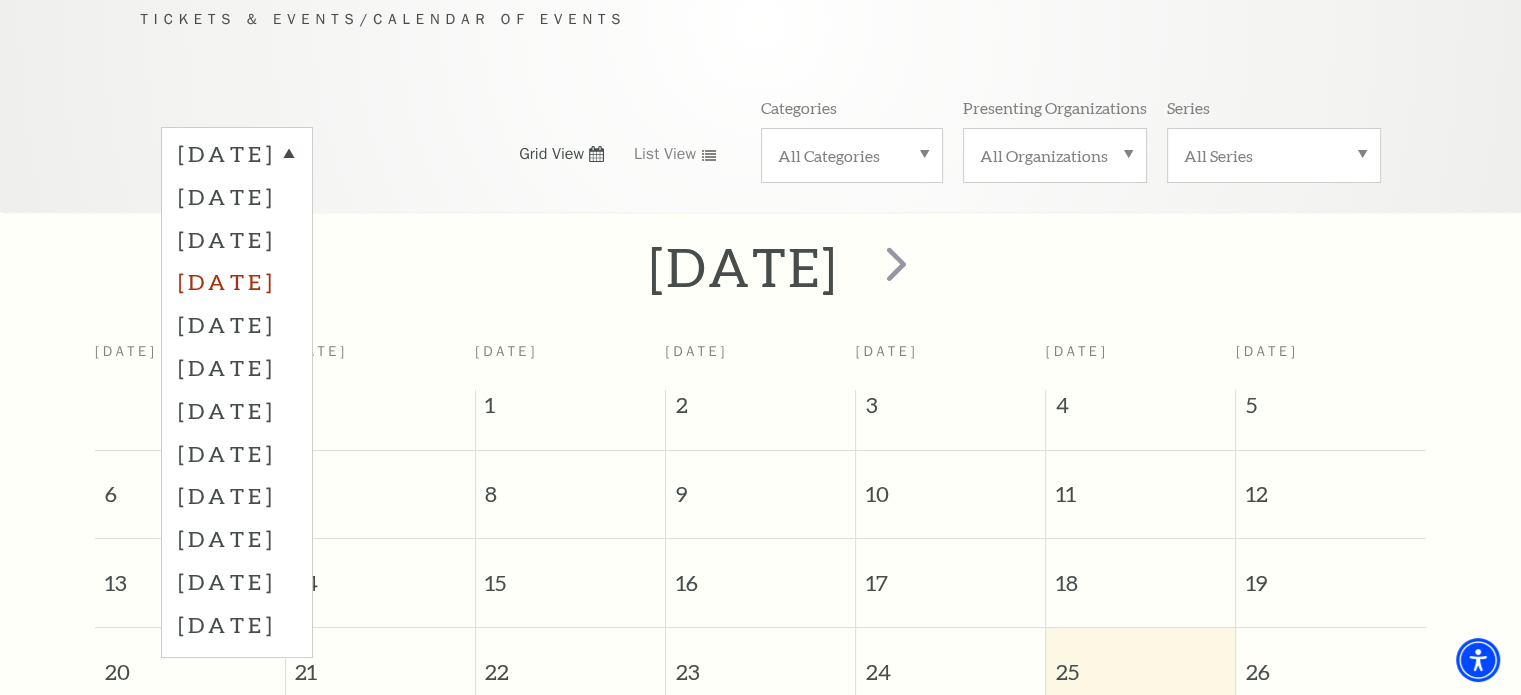 click on "October 2025" at bounding box center [237, 281] 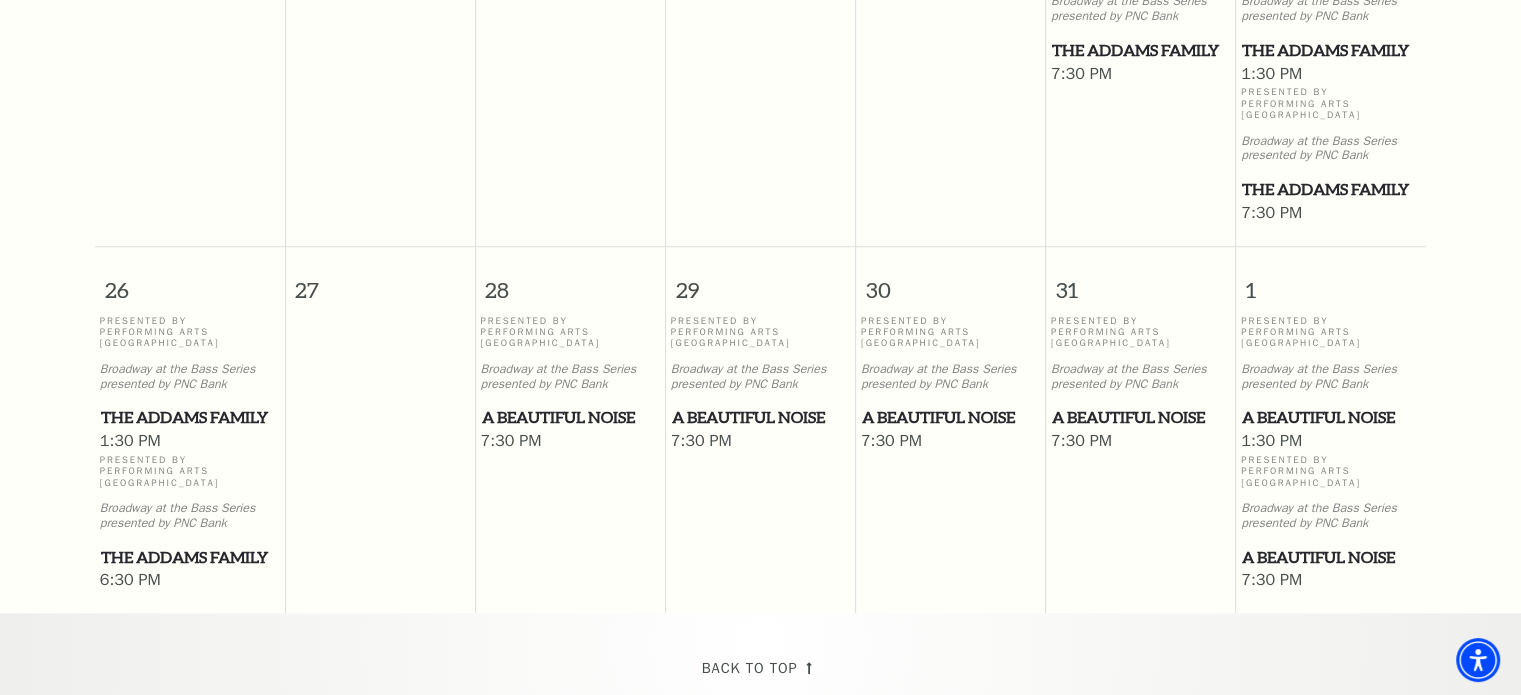 scroll, scrollTop: 1576, scrollLeft: 0, axis: vertical 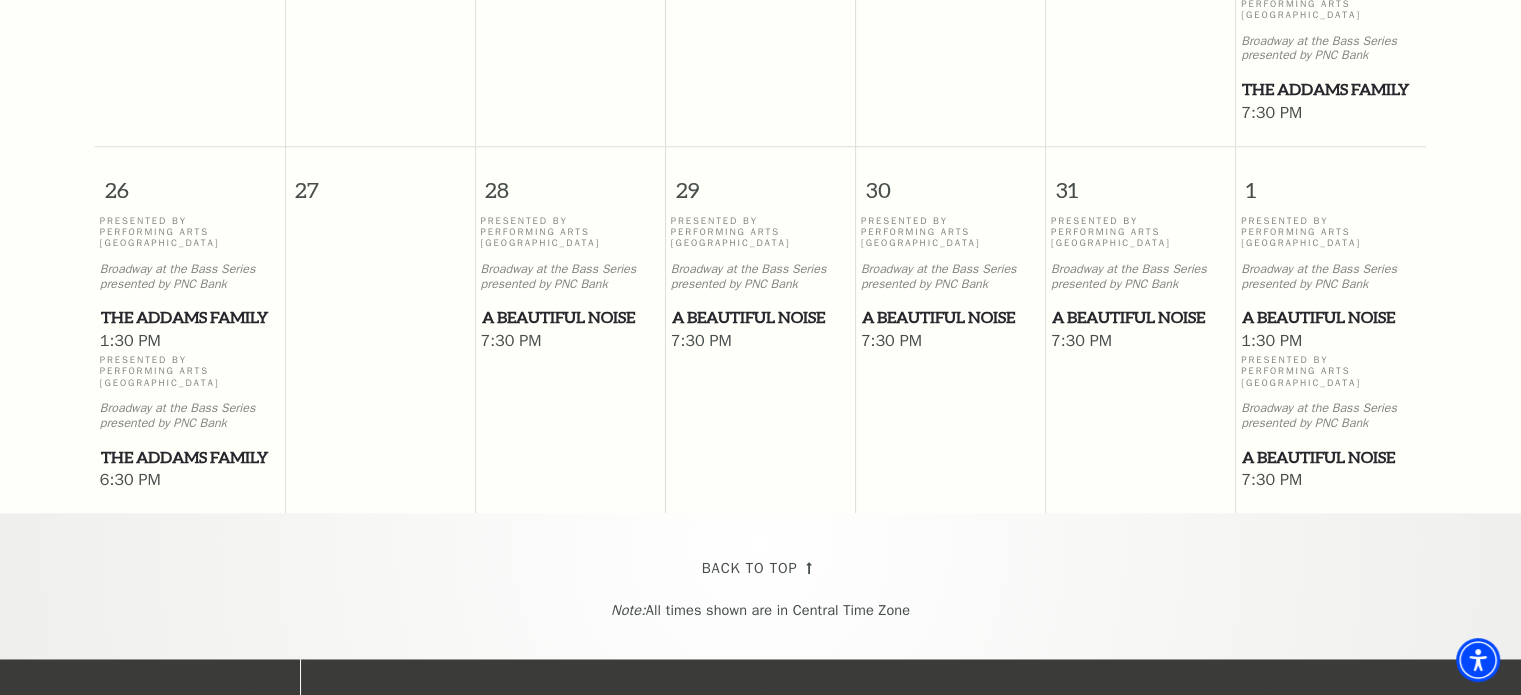 click on "A Beautiful Noise" at bounding box center (1141, 317) 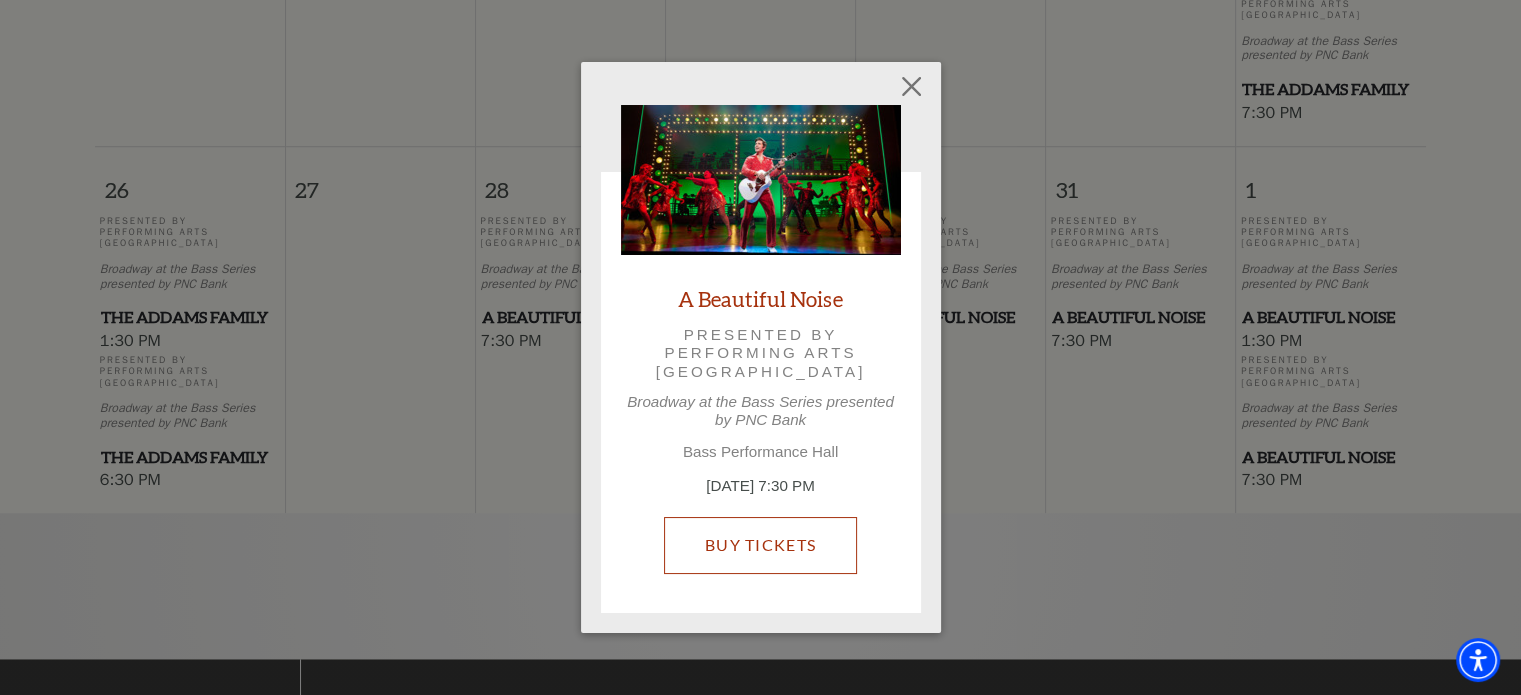 click on "Buy Tickets" at bounding box center [760, 545] 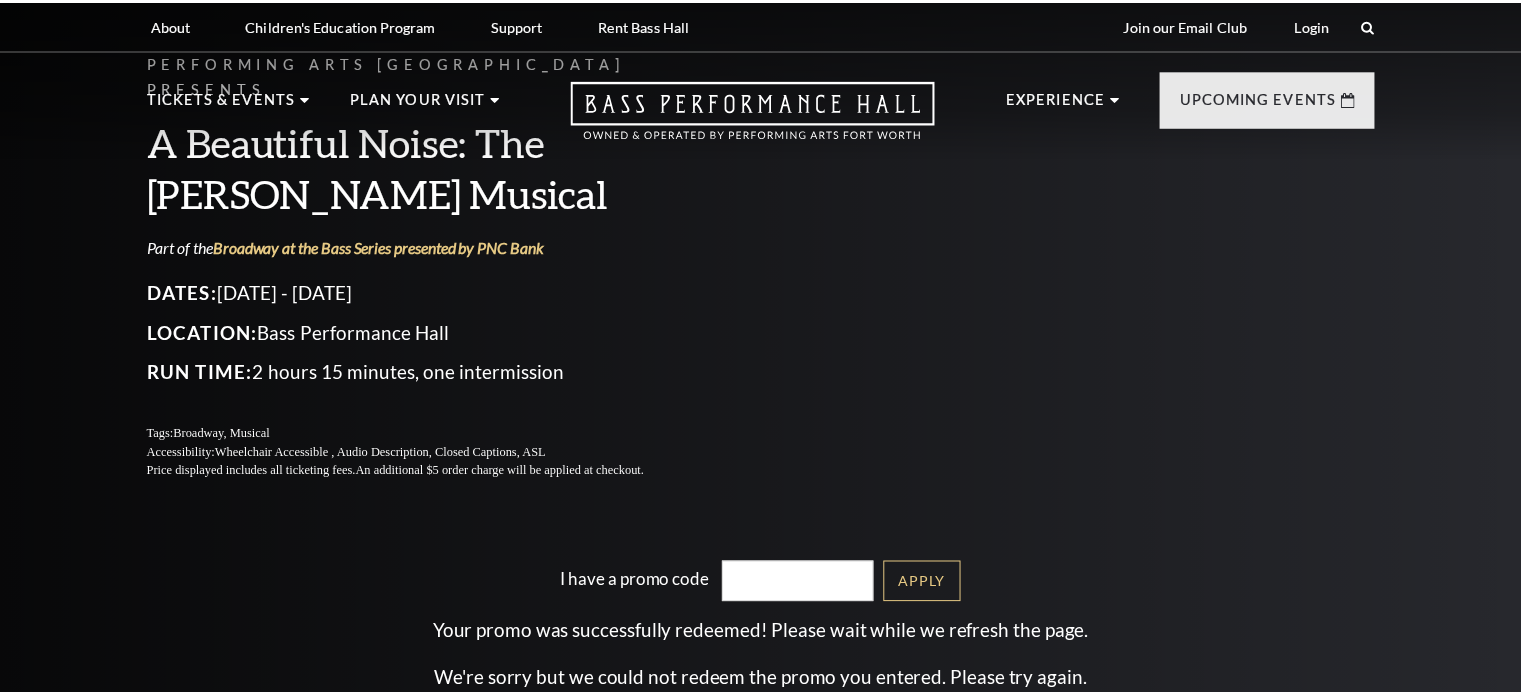 scroll, scrollTop: 0, scrollLeft: 0, axis: both 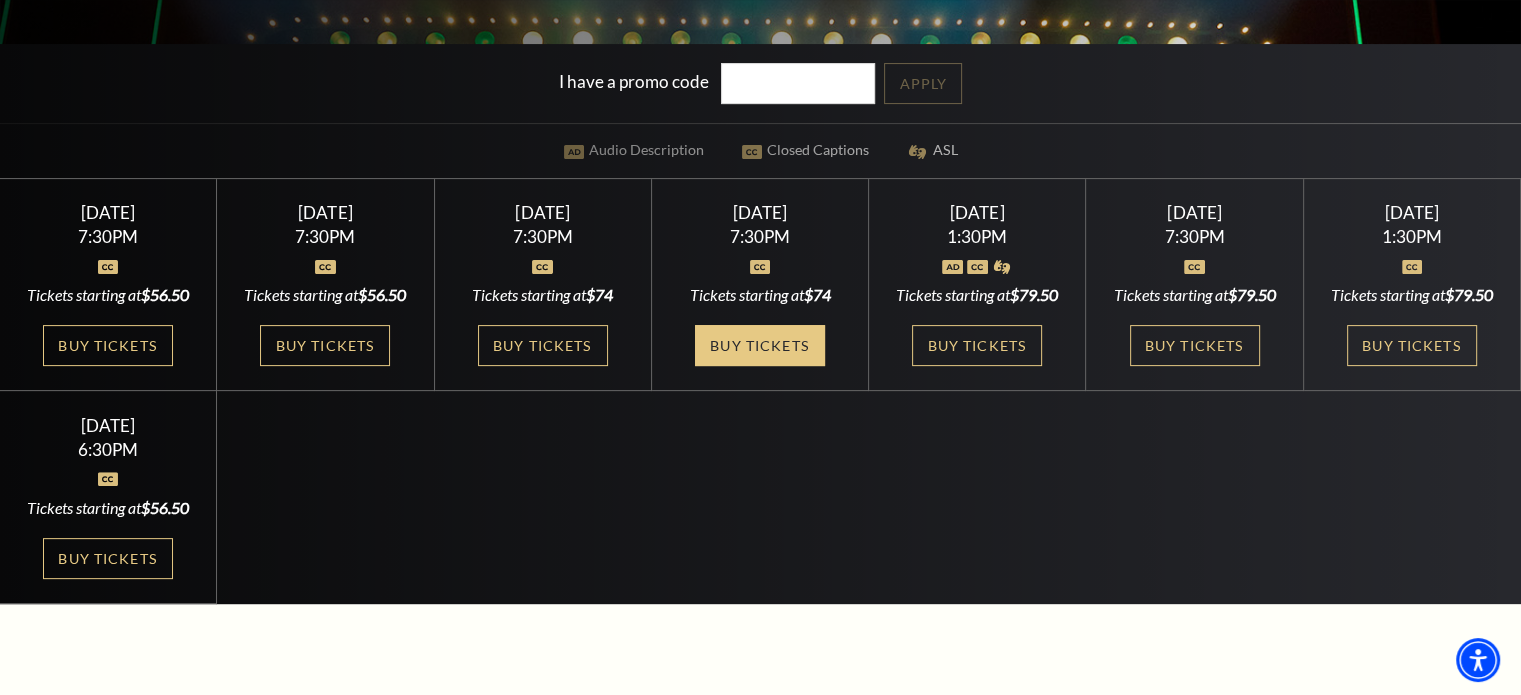 click on "Buy Tickets" at bounding box center (760, 345) 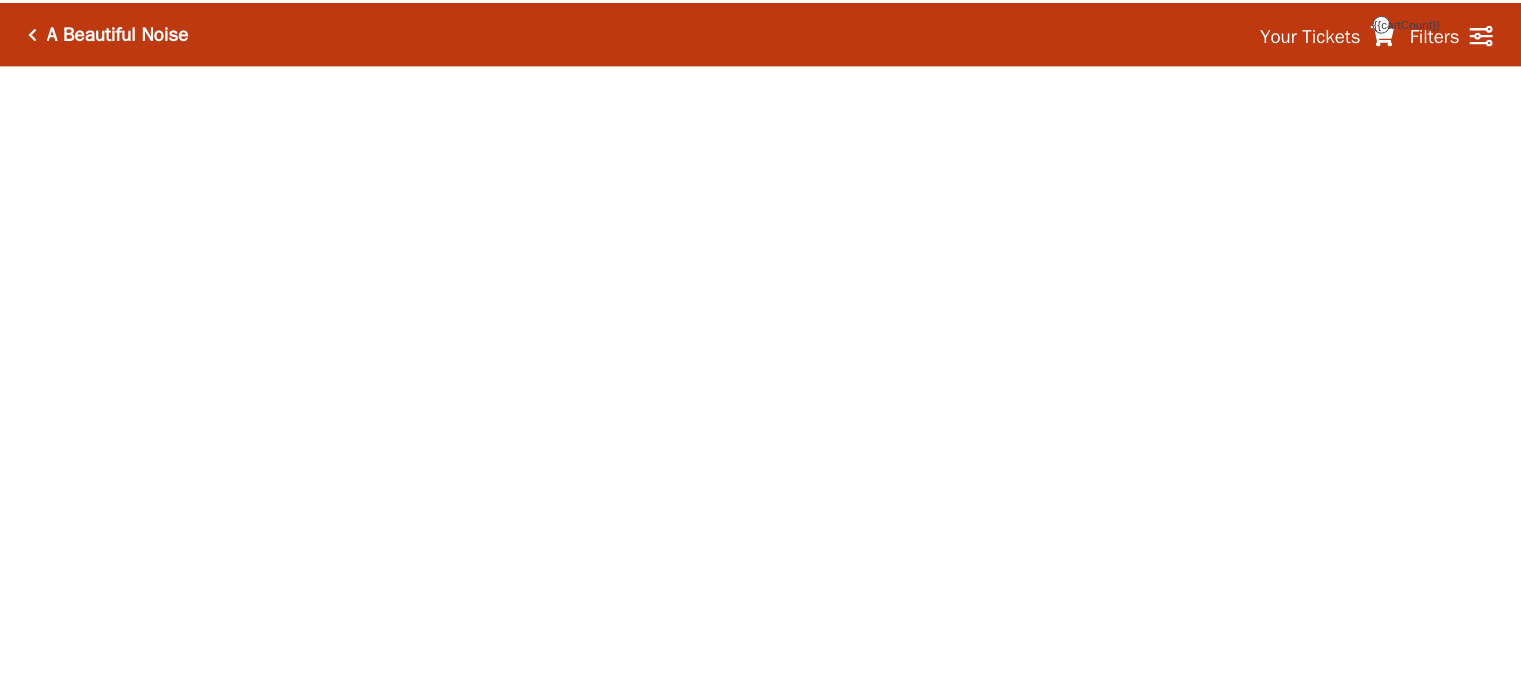 scroll, scrollTop: 0, scrollLeft: 0, axis: both 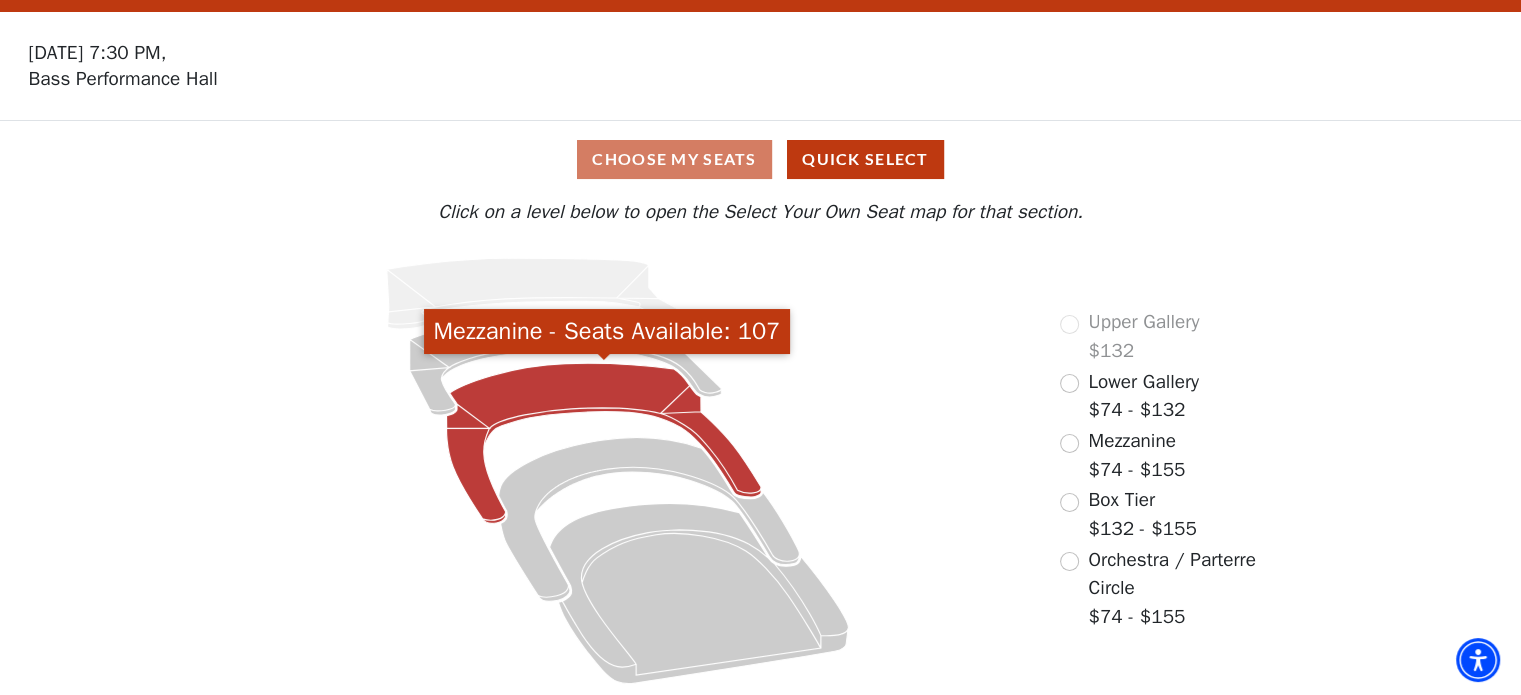 click 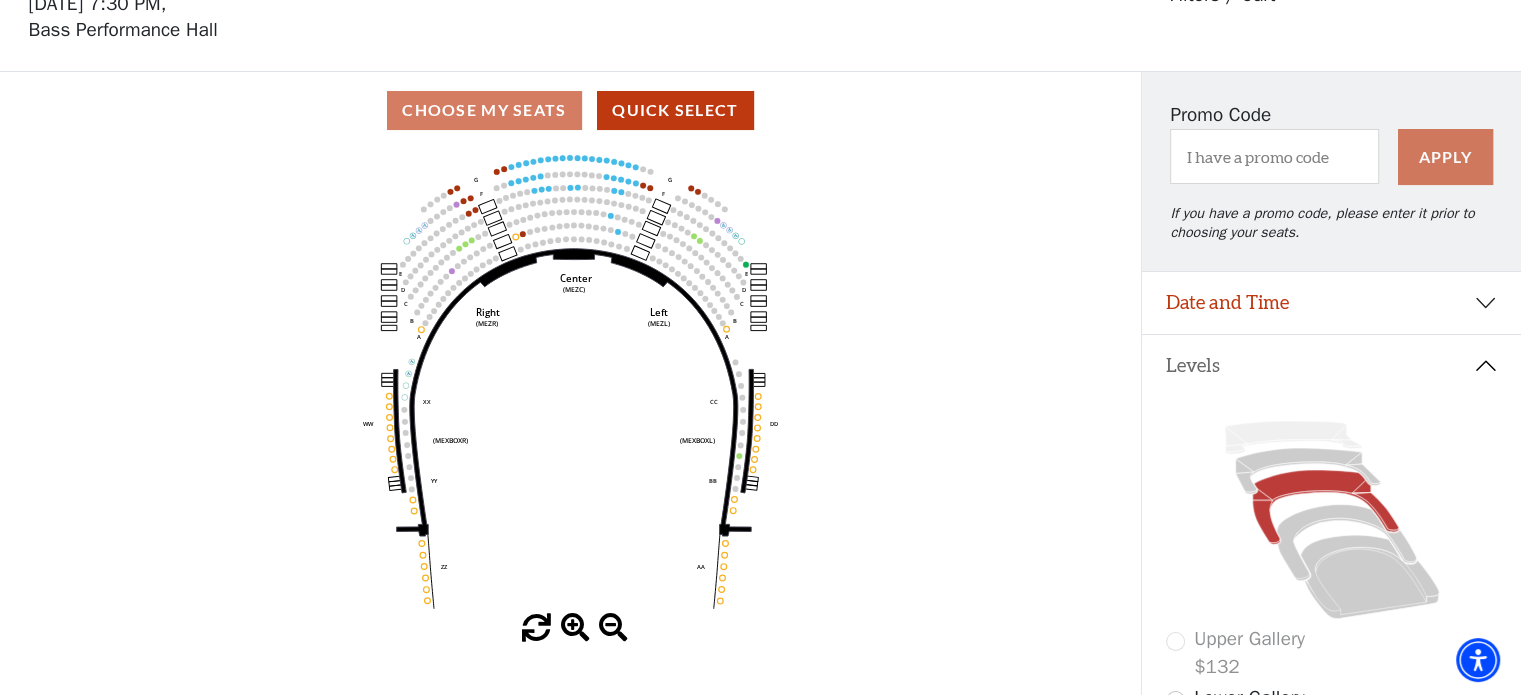 scroll, scrollTop: 200, scrollLeft: 0, axis: vertical 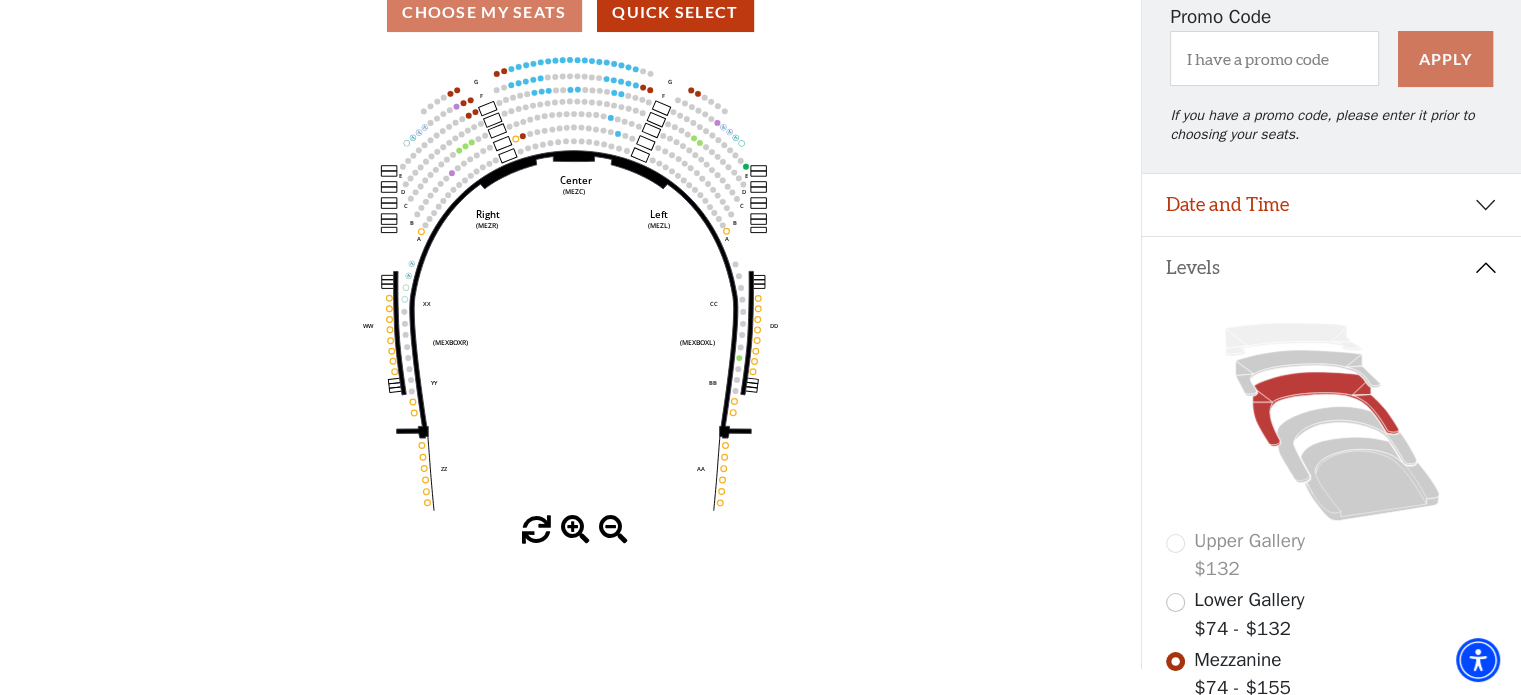 click at bounding box center (575, 530) 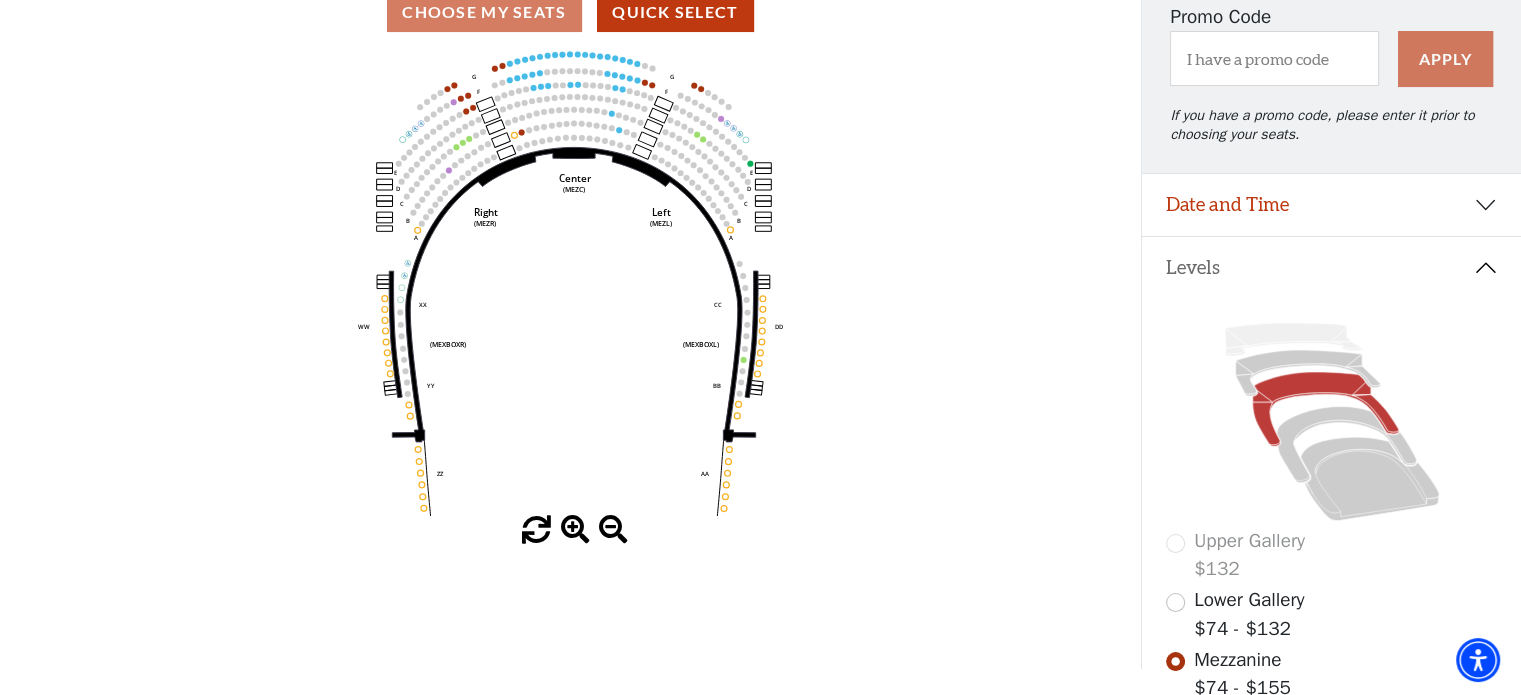 click at bounding box center [575, 530] 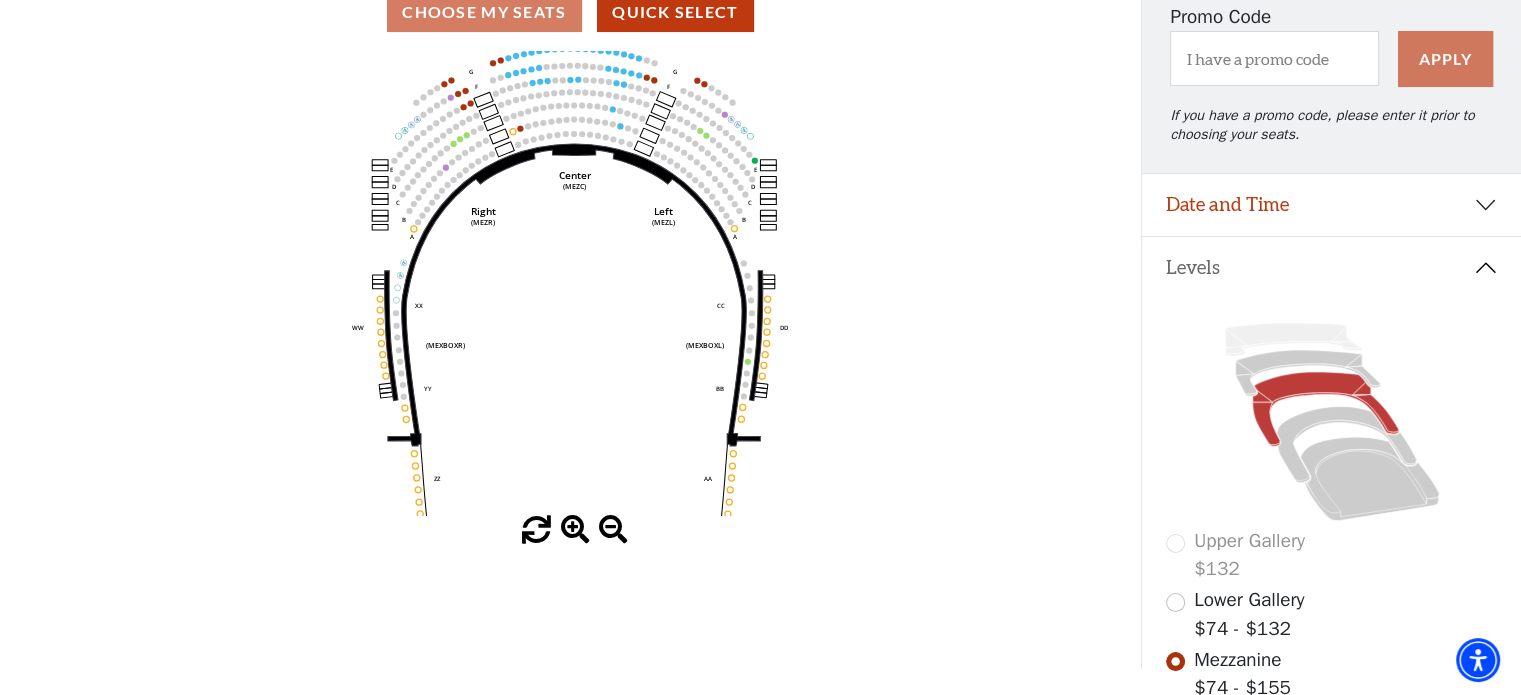 click at bounding box center [575, 530] 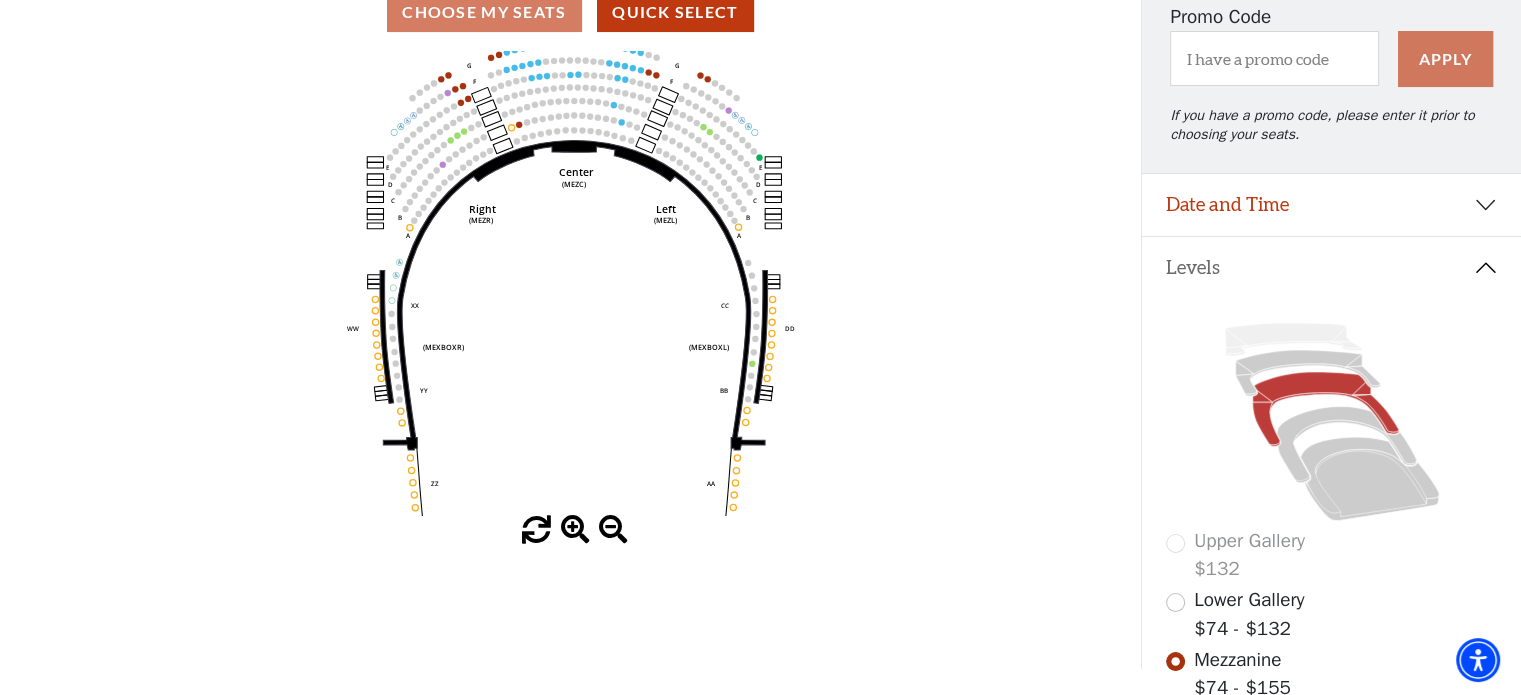 click at bounding box center (575, 530) 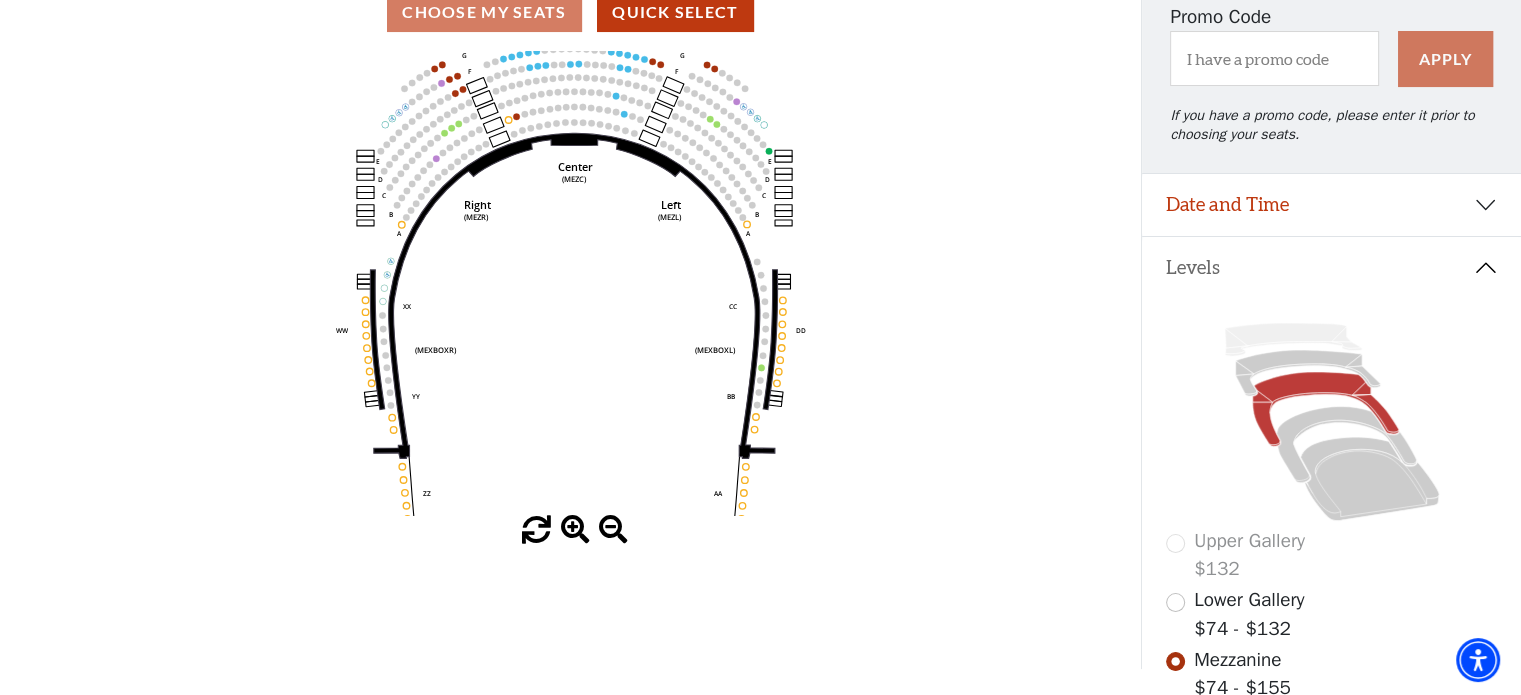 click at bounding box center [575, 530] 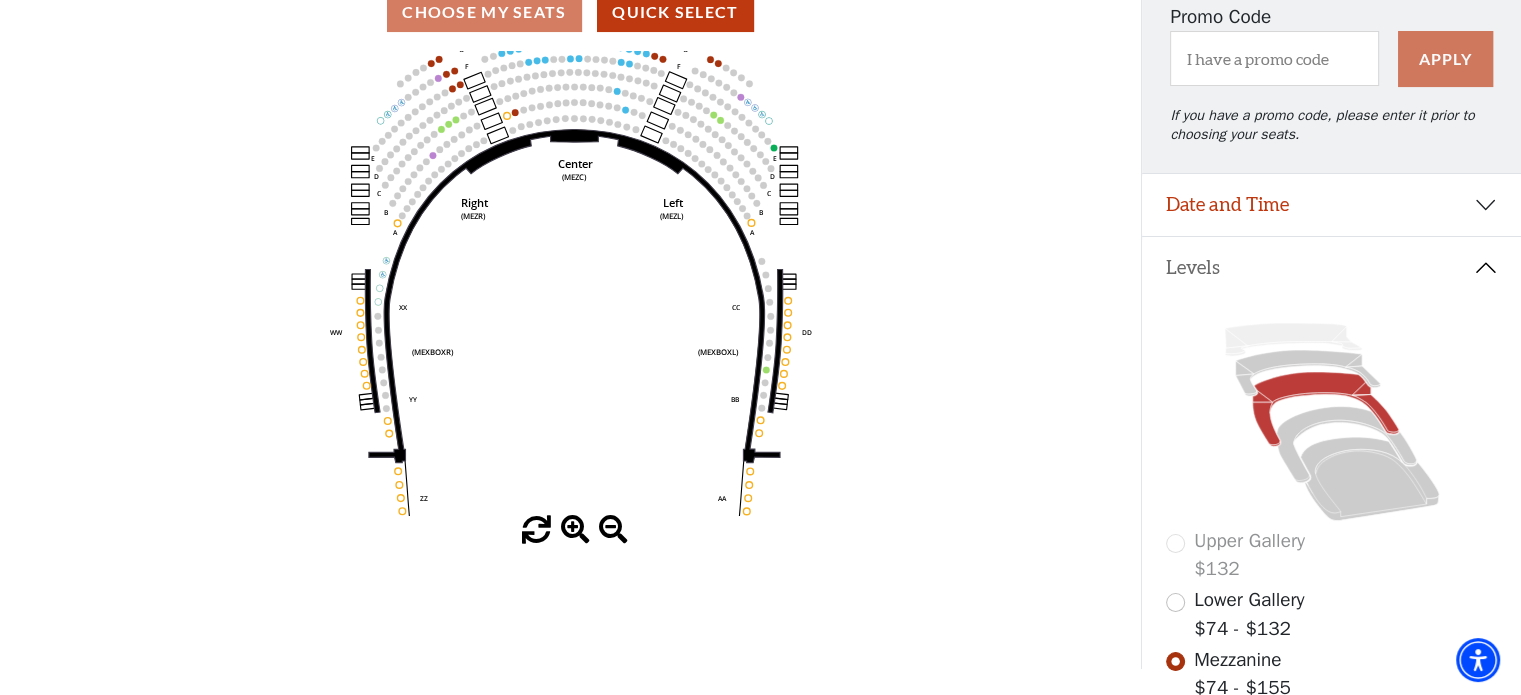 click at bounding box center (575, 530) 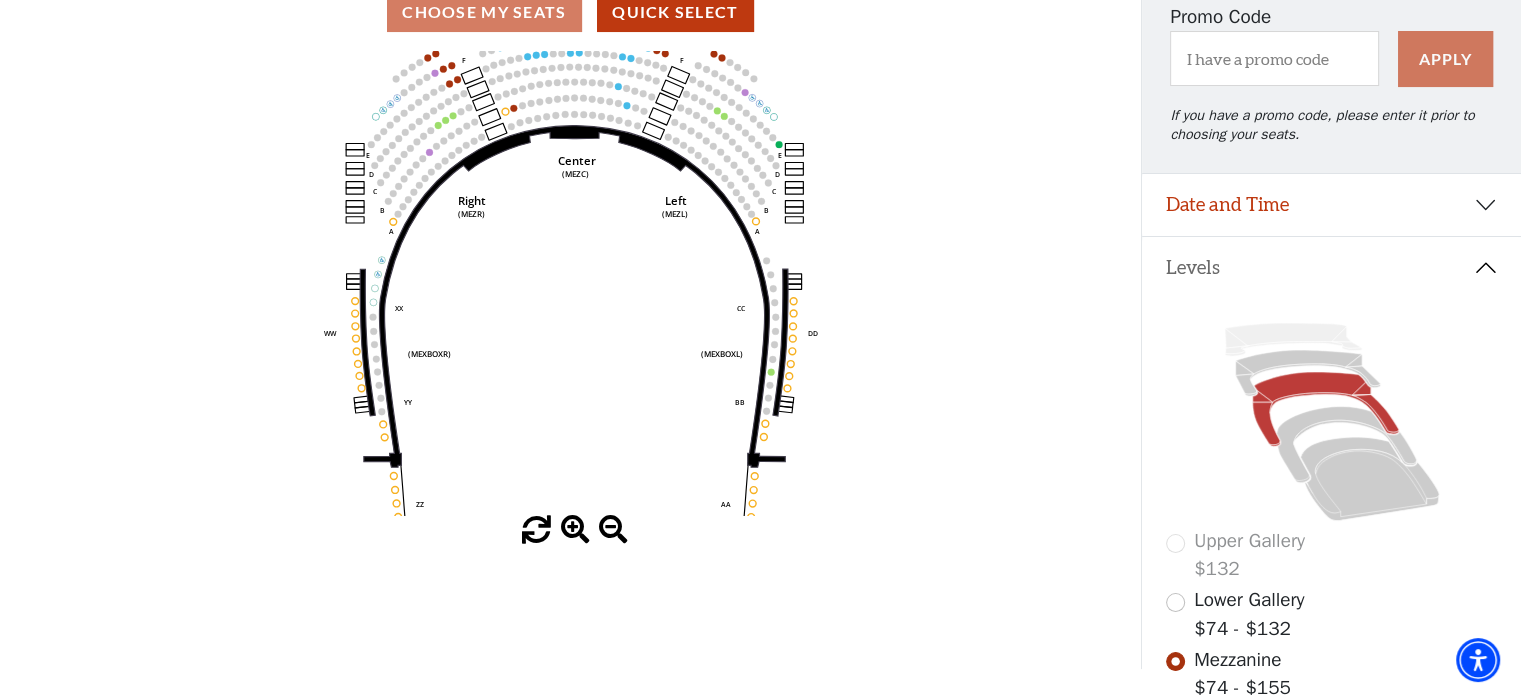 click at bounding box center (575, 530) 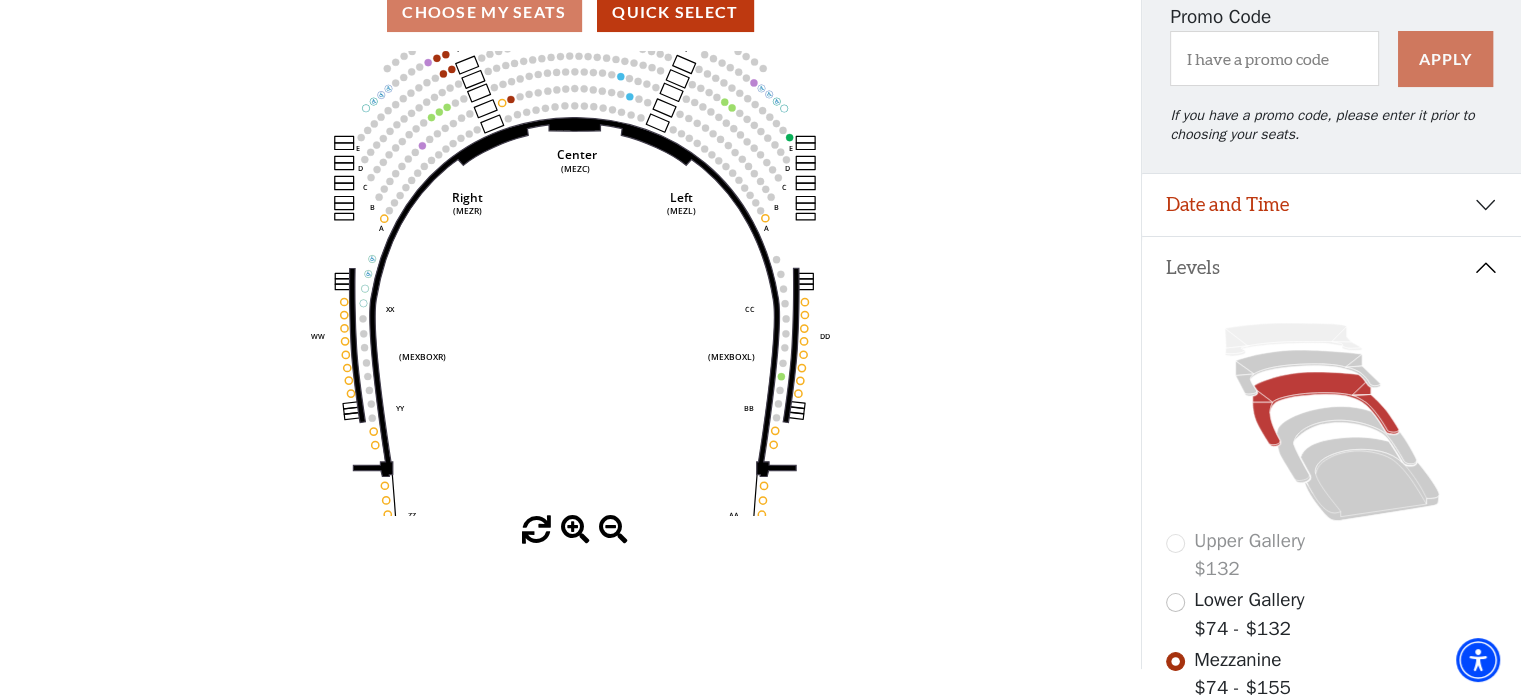 click at bounding box center (575, 530) 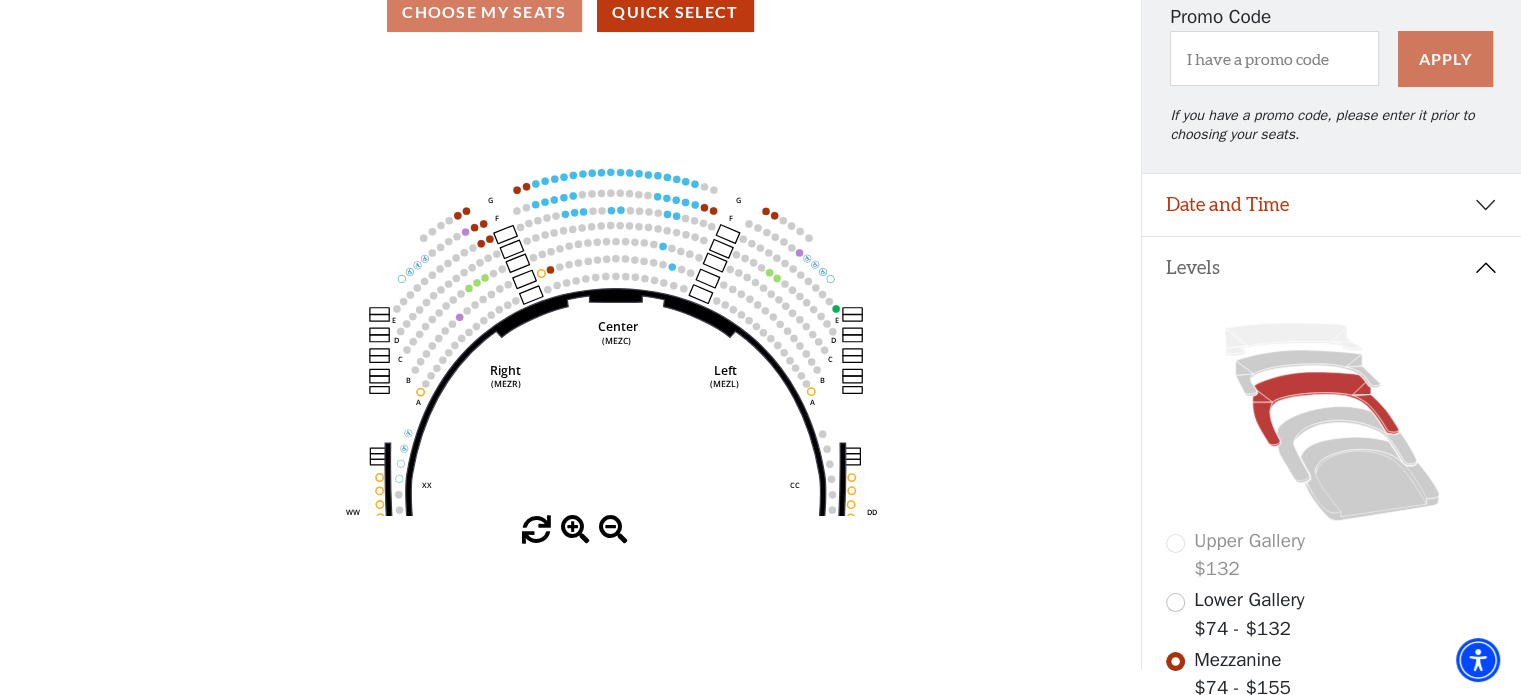 drag, startPoint x: 592, startPoint y: 262, endPoint x: 633, endPoint y: 437, distance: 179.7387 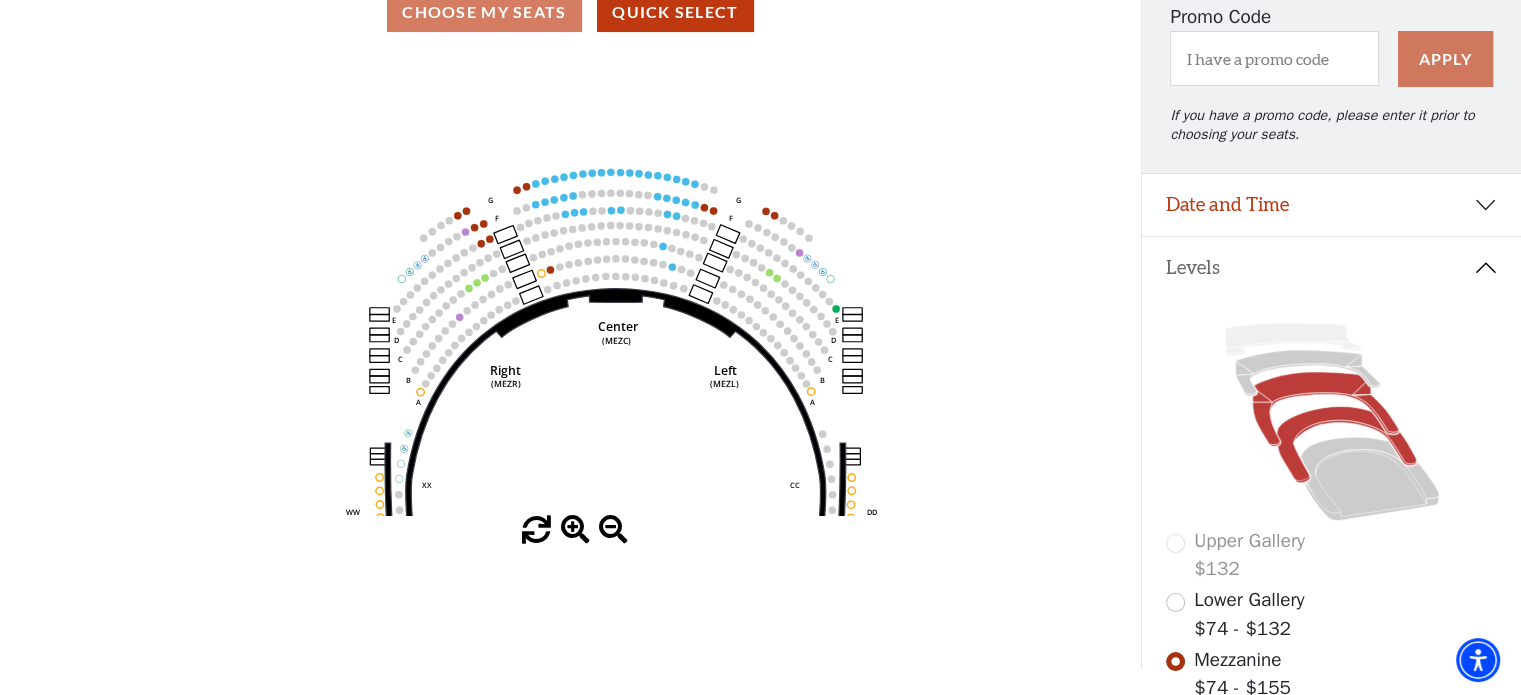 click 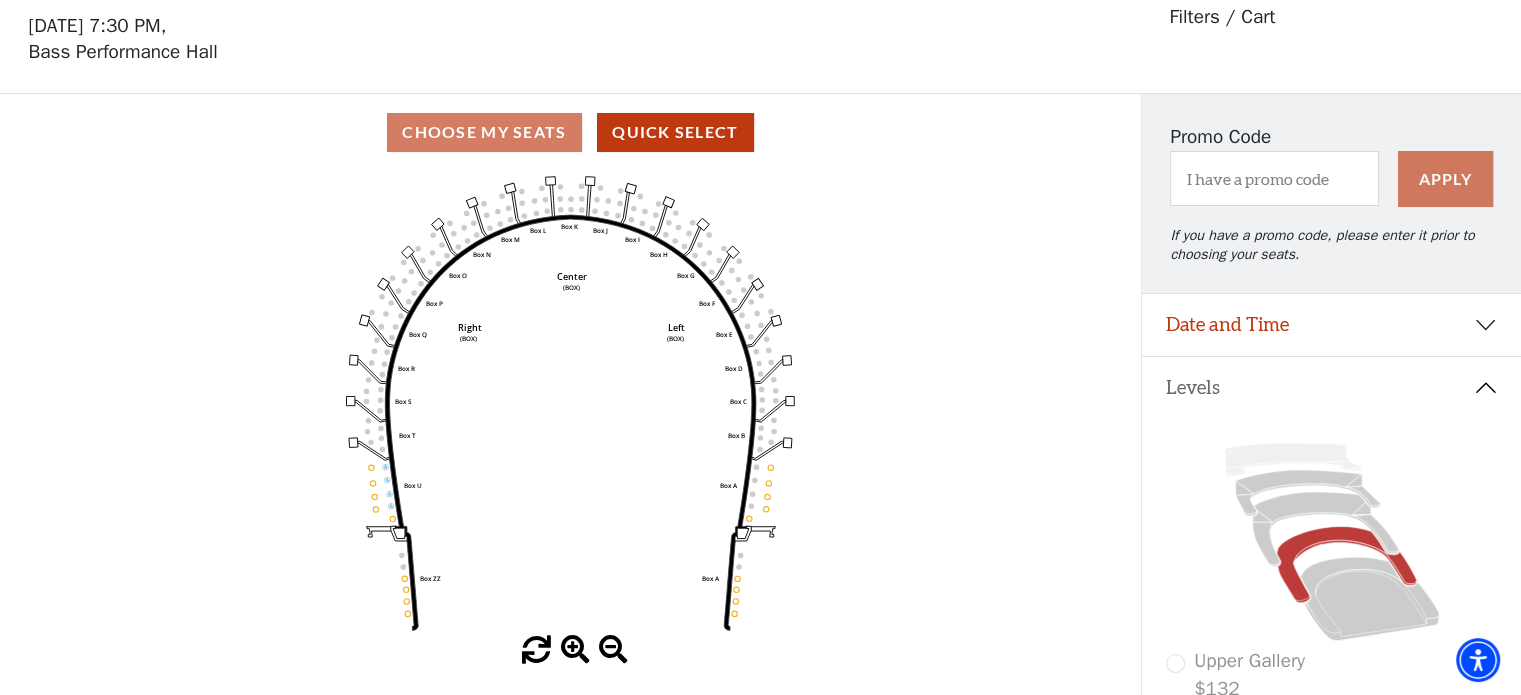 scroll, scrollTop: 92, scrollLeft: 0, axis: vertical 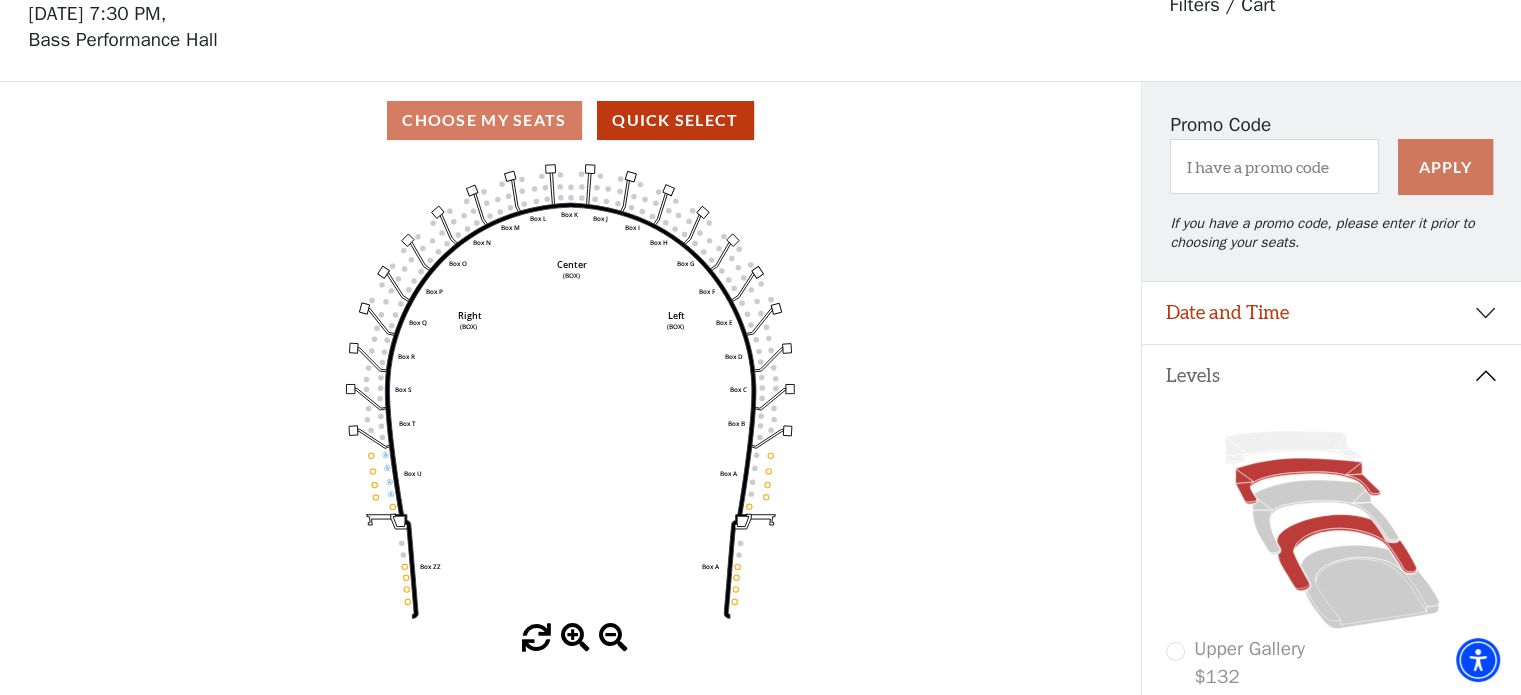 click 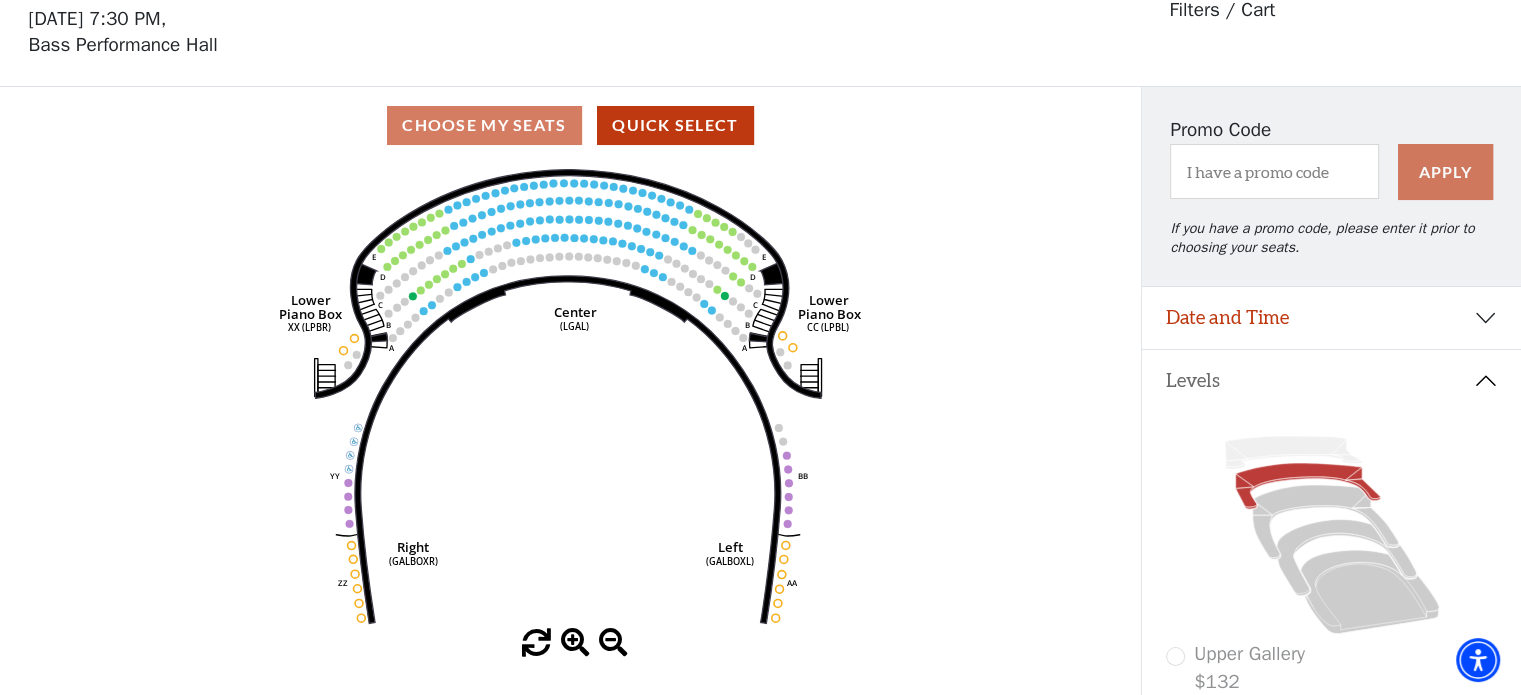 scroll, scrollTop: 92, scrollLeft: 0, axis: vertical 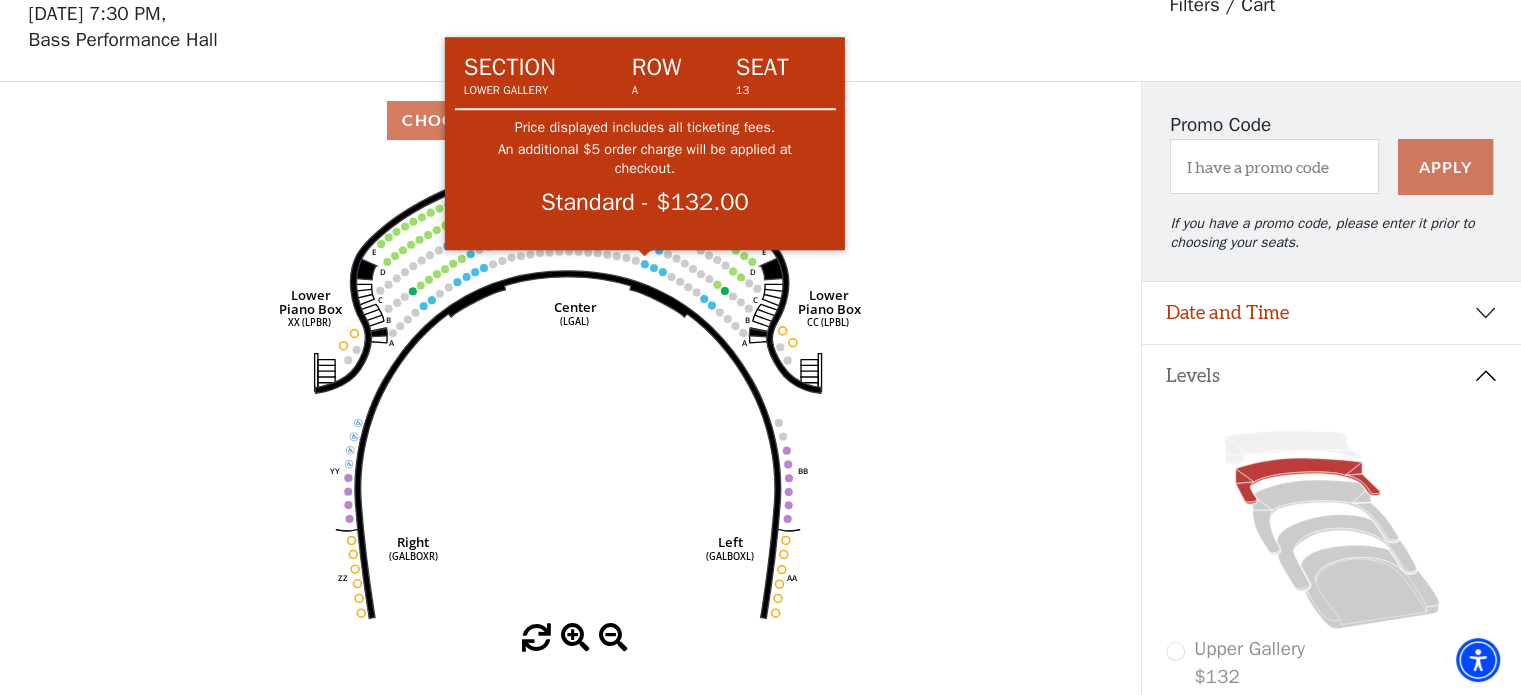 click 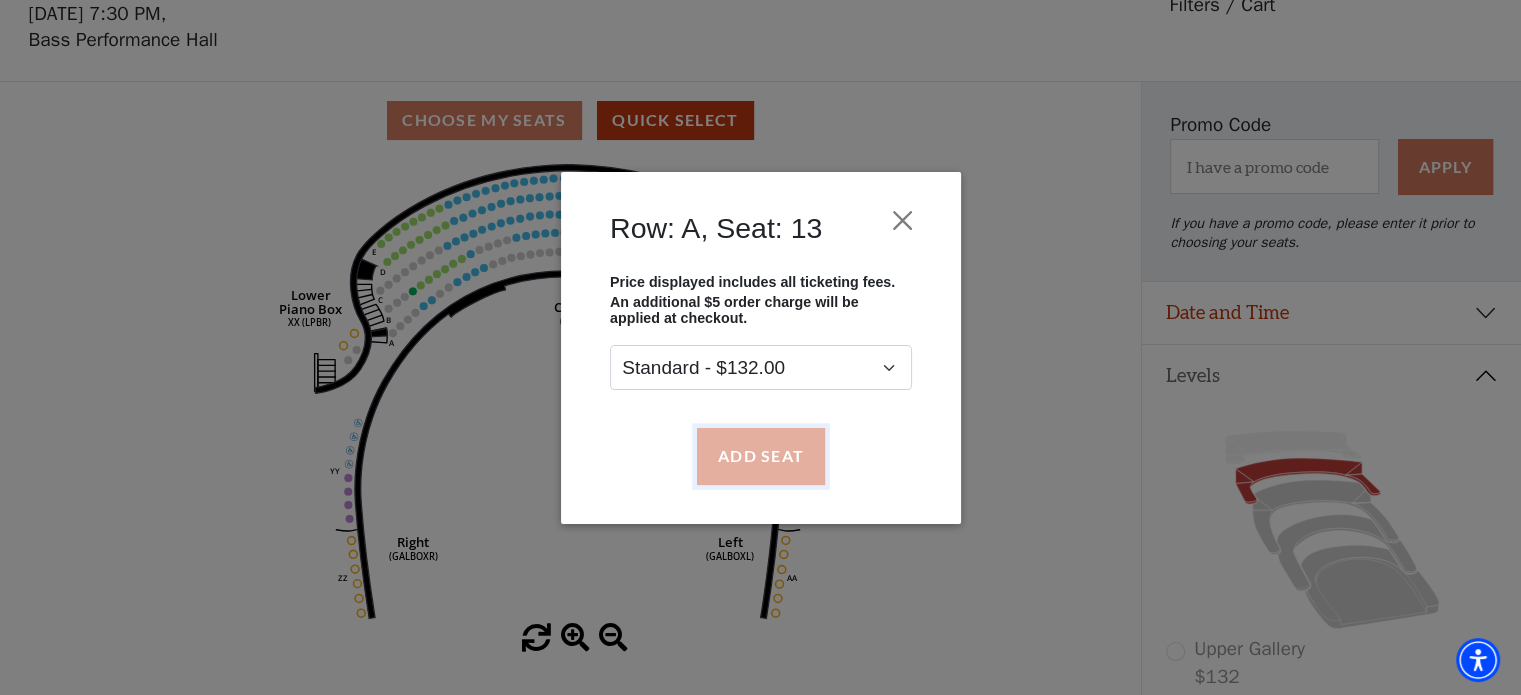 click on "Add Seat" at bounding box center (760, 456) 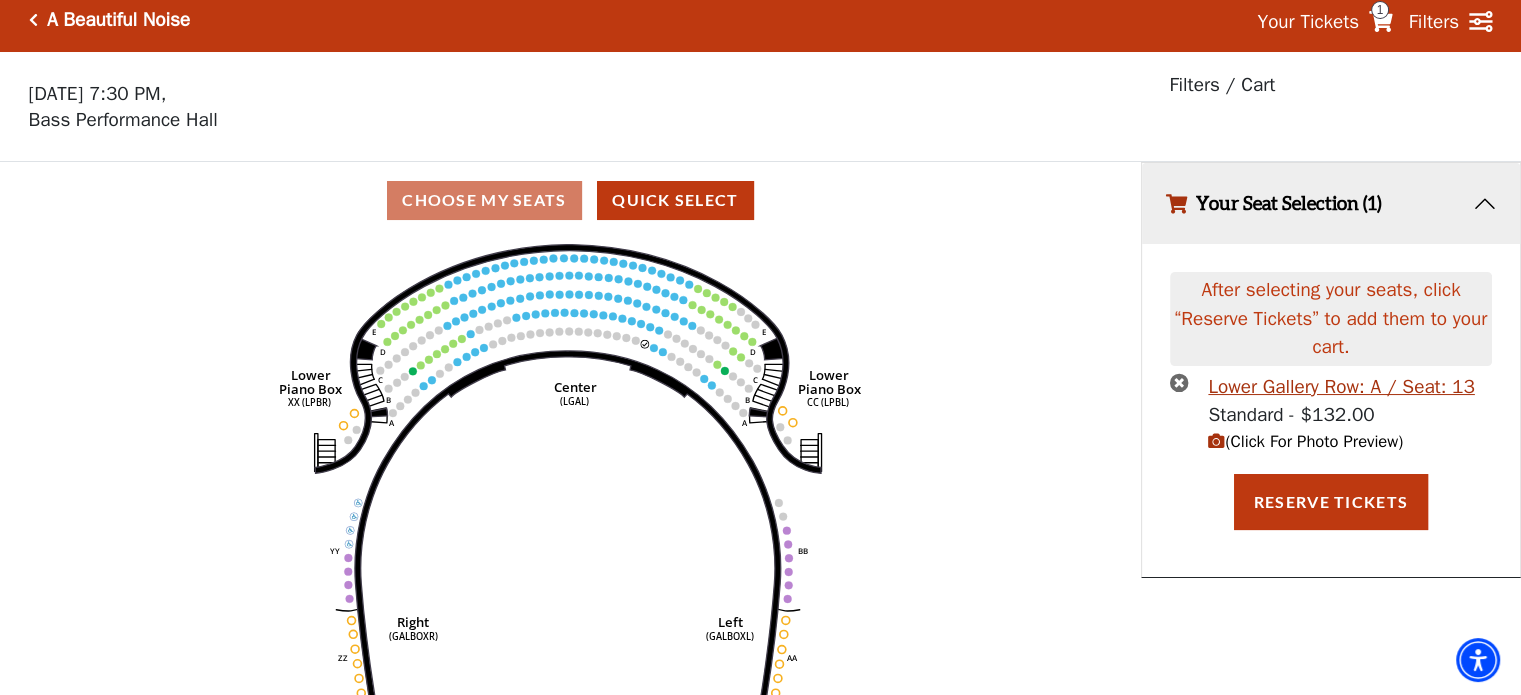 scroll, scrollTop: 0, scrollLeft: 0, axis: both 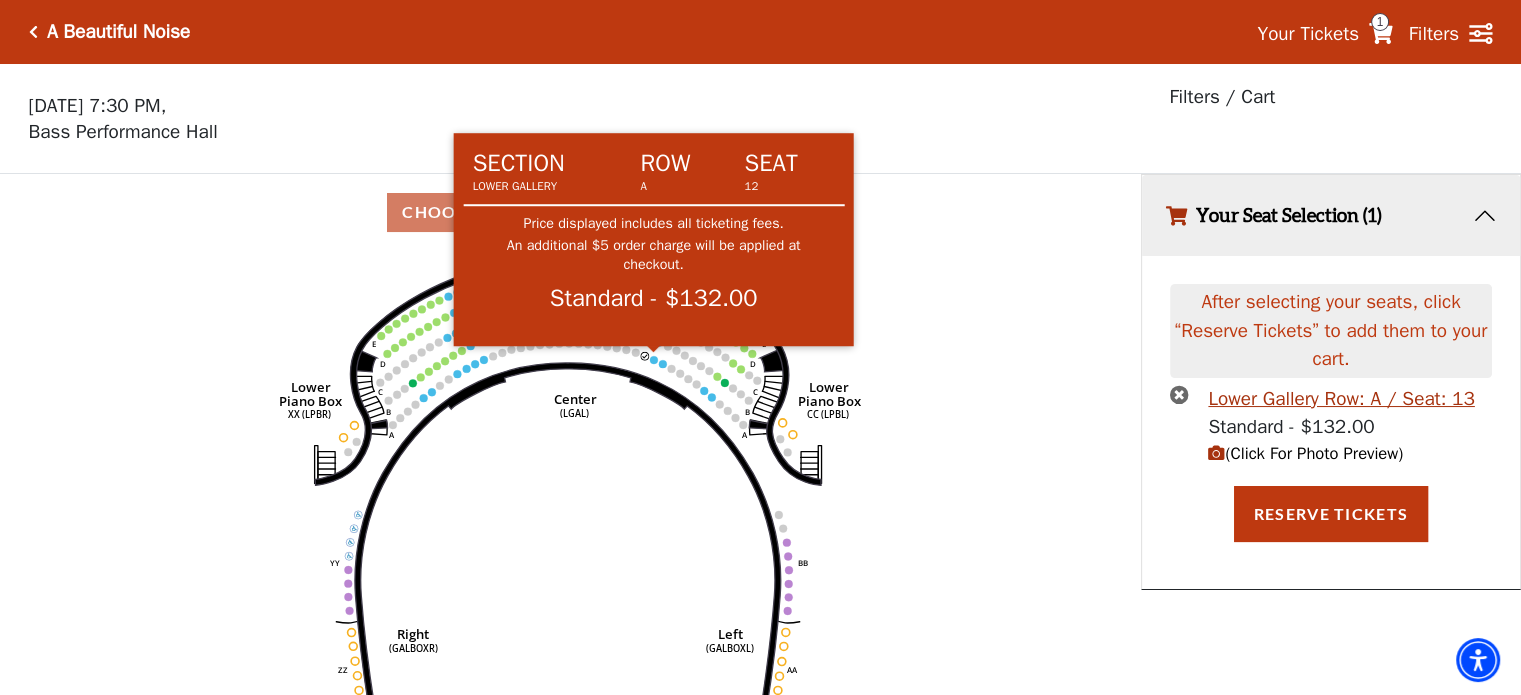 click 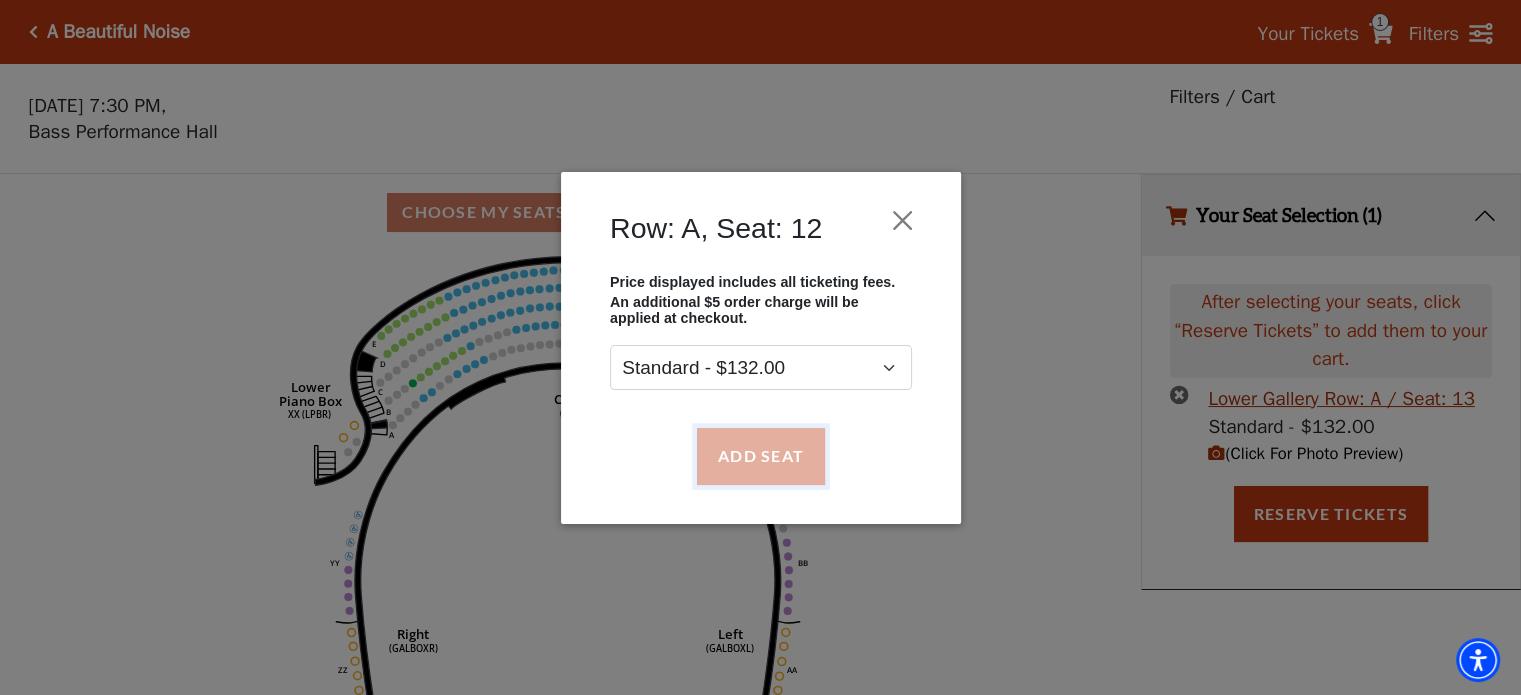 click on "Add Seat" at bounding box center (760, 456) 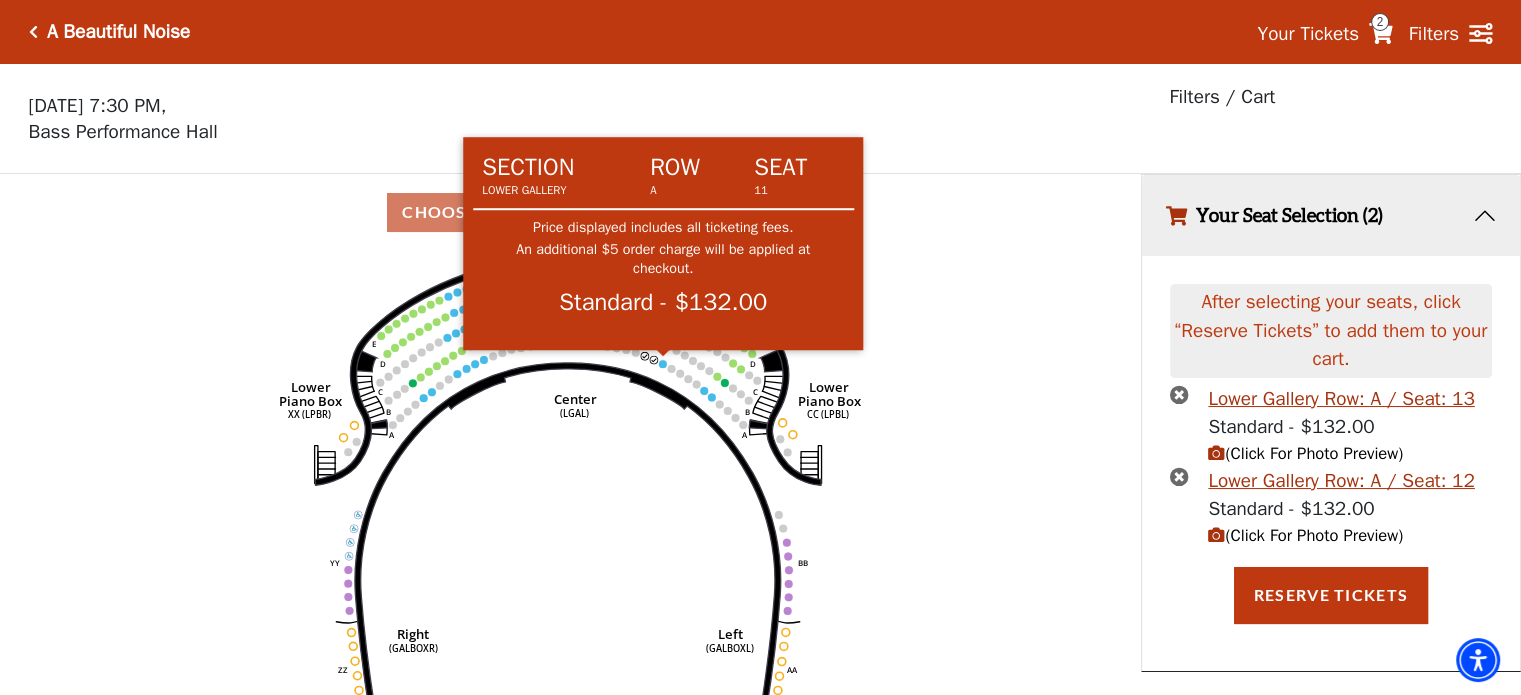 click 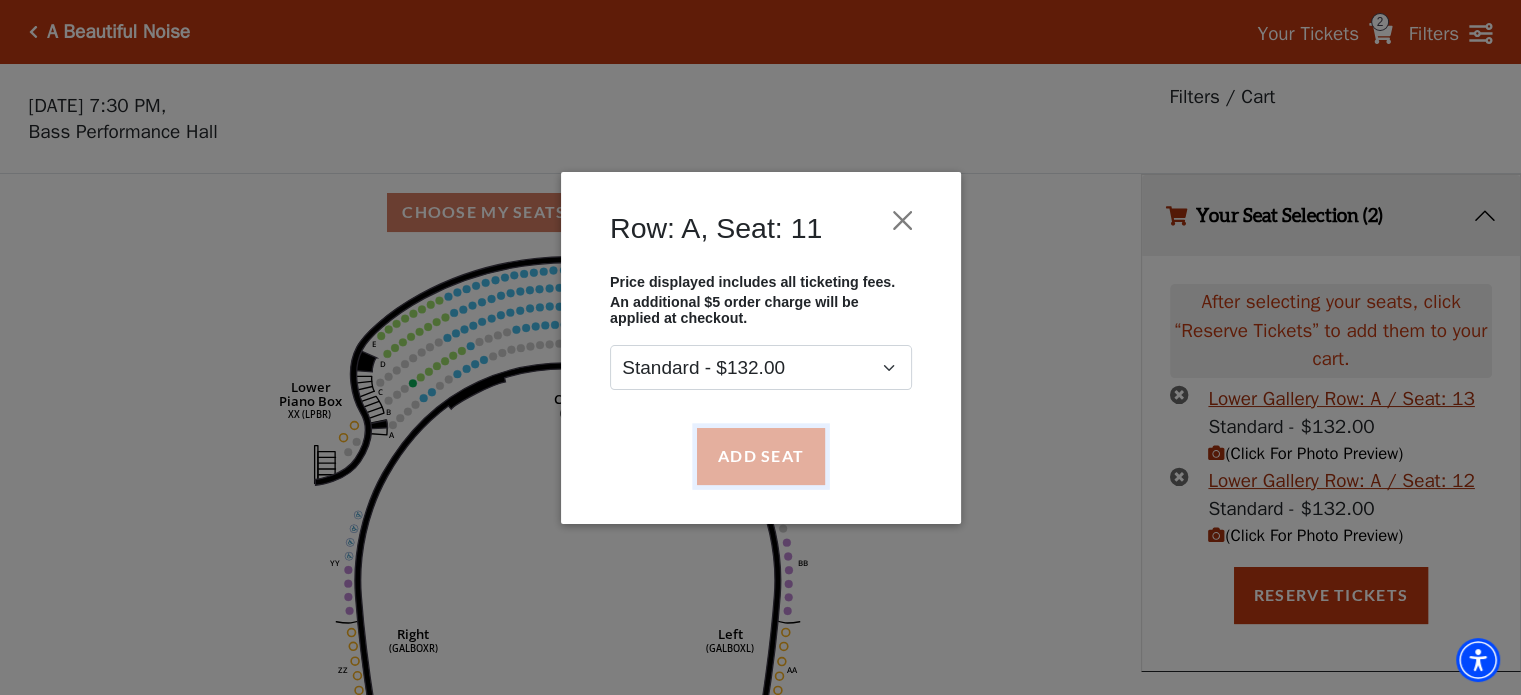 click on "Add Seat" at bounding box center (760, 456) 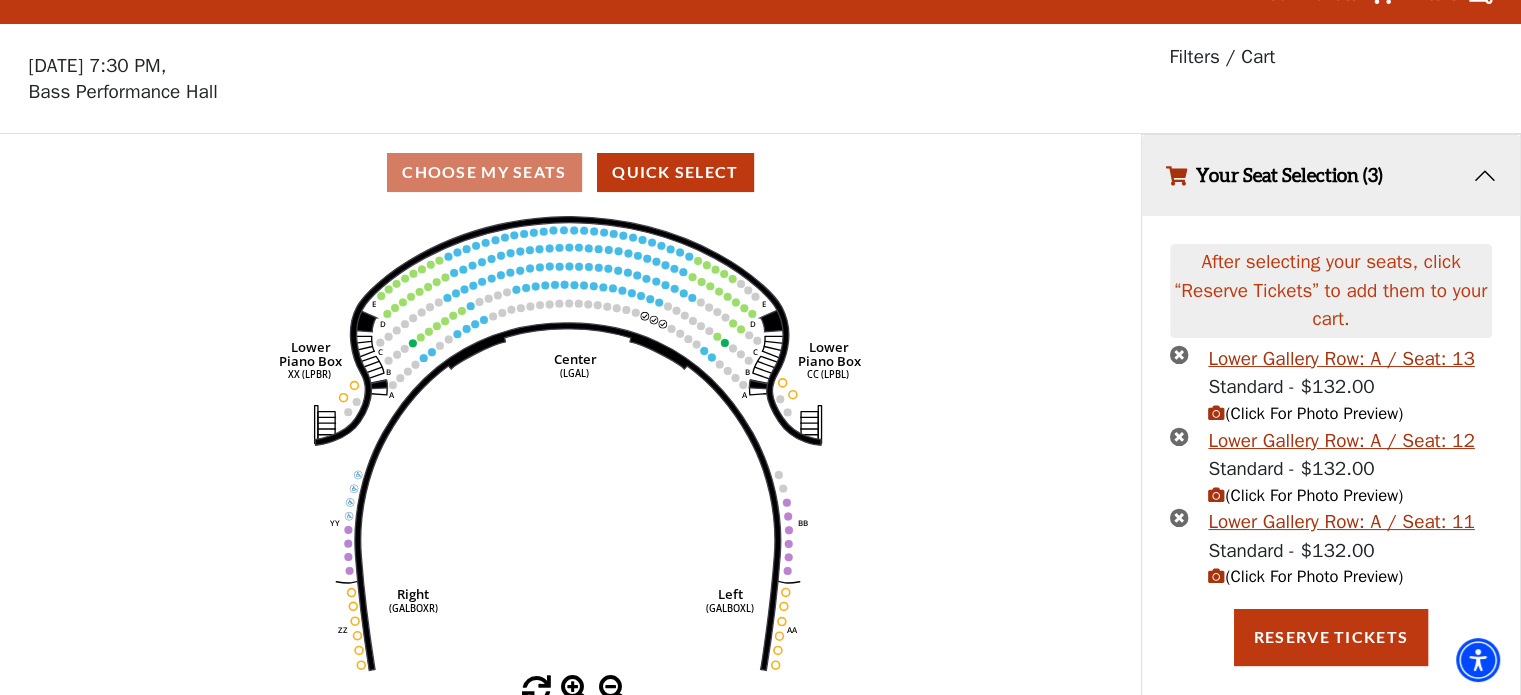 scroll, scrollTop: 56, scrollLeft: 0, axis: vertical 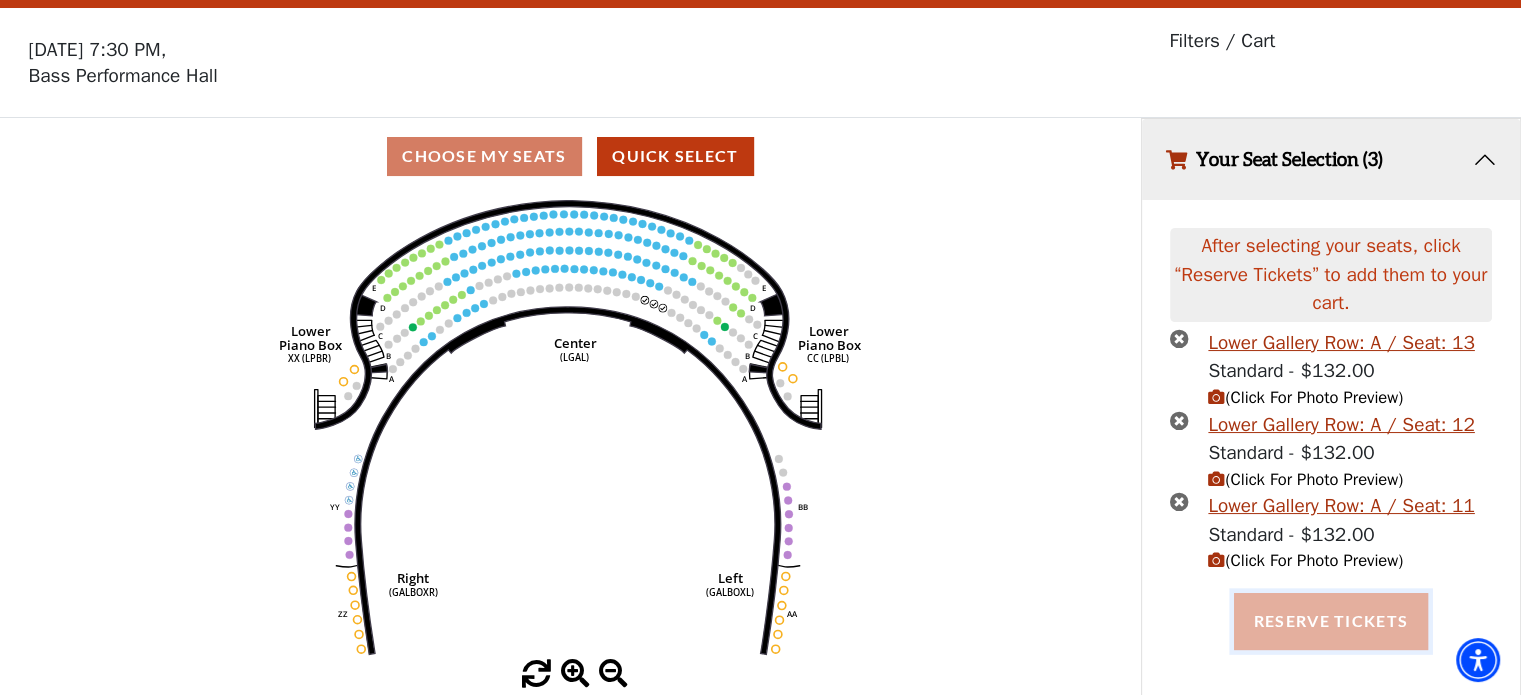 click on "Reserve Tickets" at bounding box center (1331, 621) 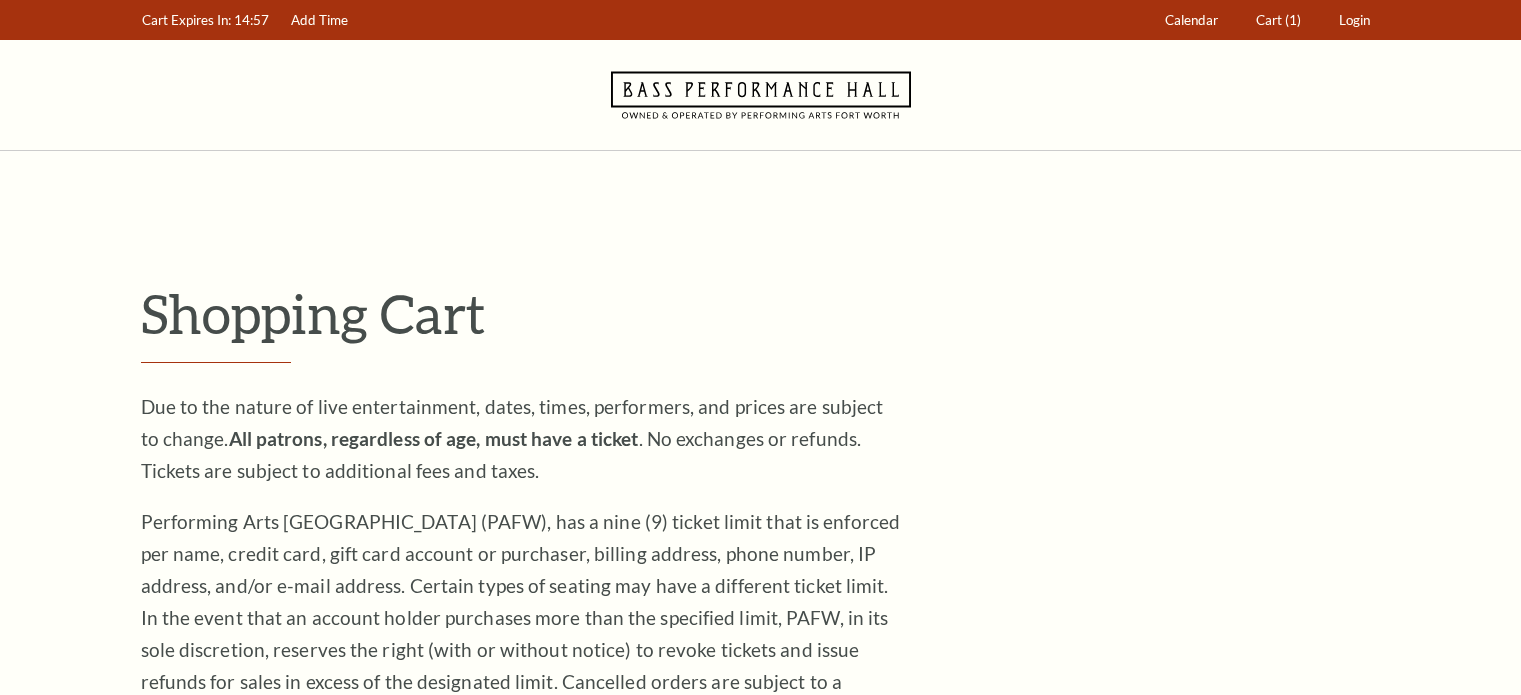 scroll, scrollTop: 0, scrollLeft: 0, axis: both 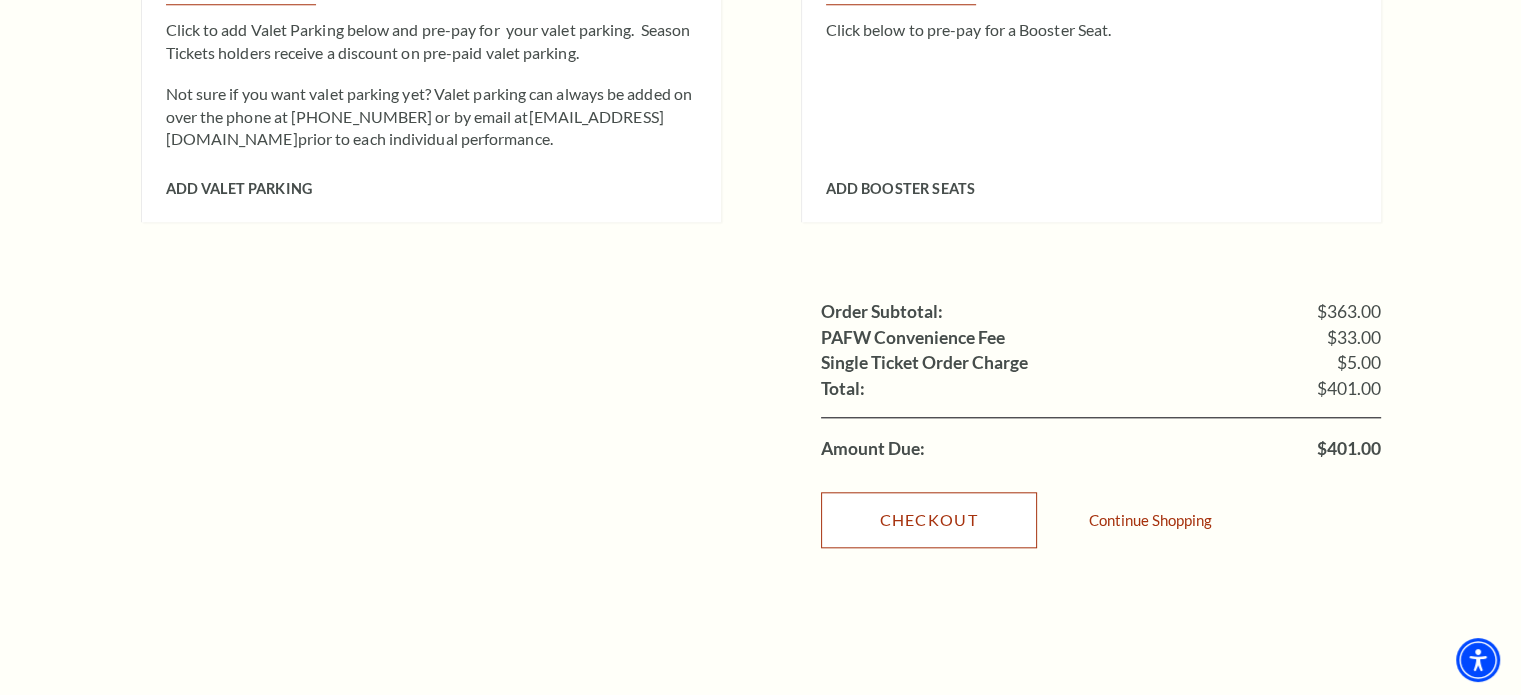 click on "Checkout" at bounding box center (929, 520) 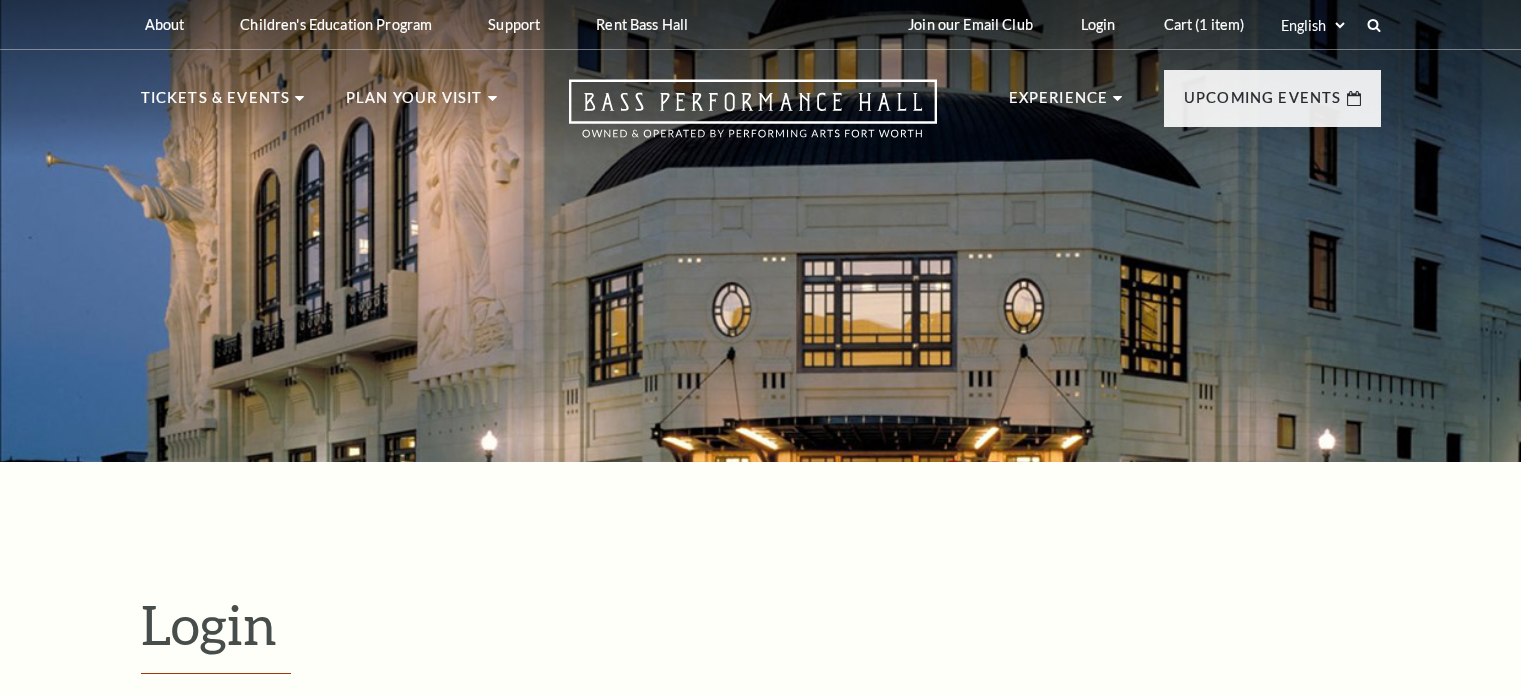 scroll, scrollTop: 592, scrollLeft: 0, axis: vertical 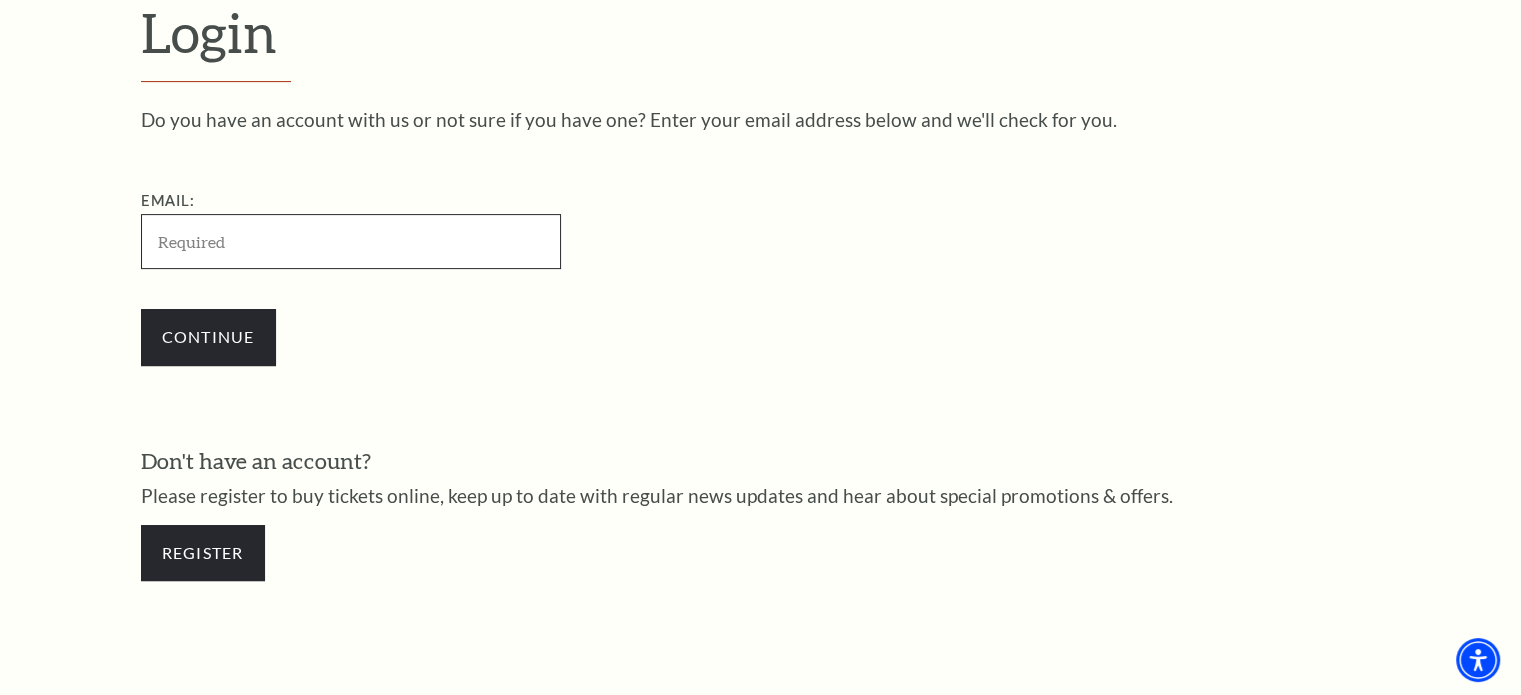 click on "Email:" at bounding box center (351, 241) 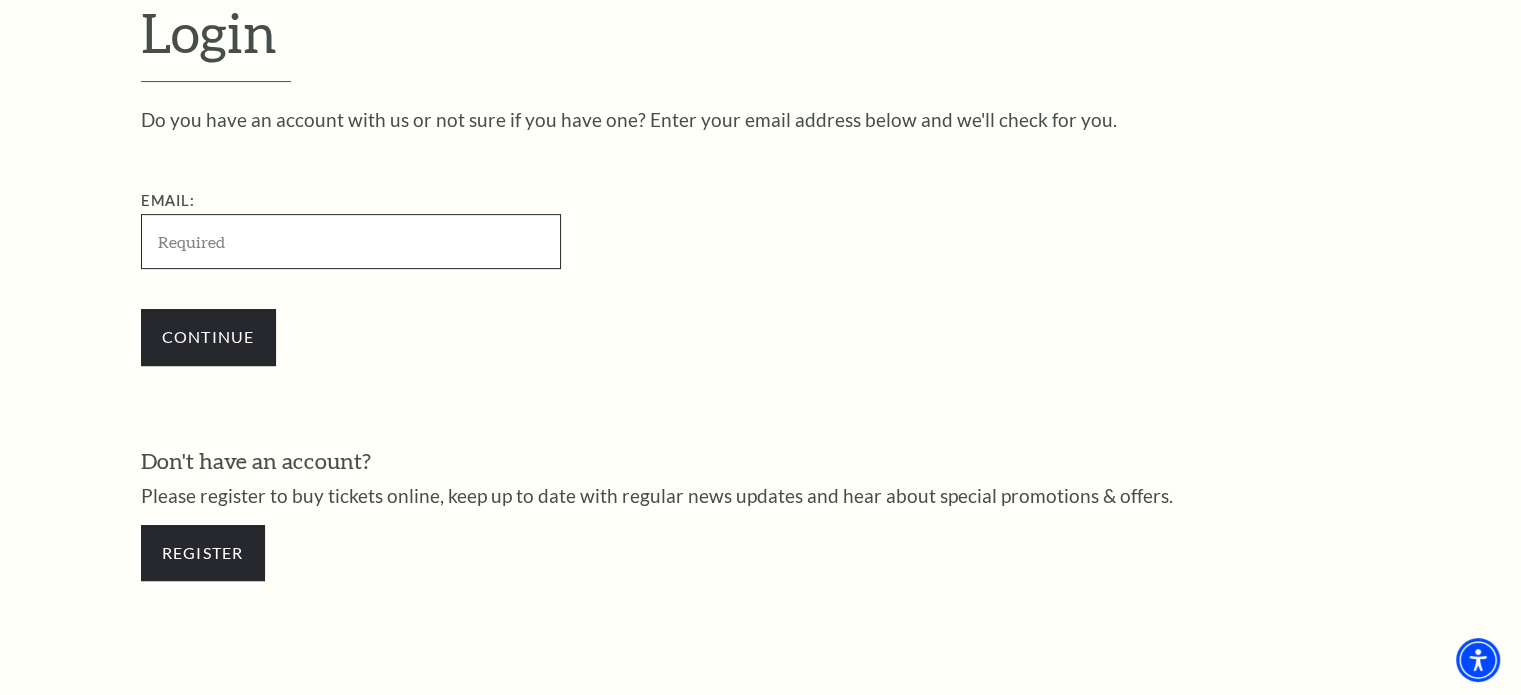 type on "[EMAIL_ADDRESS][DOMAIN_NAME]" 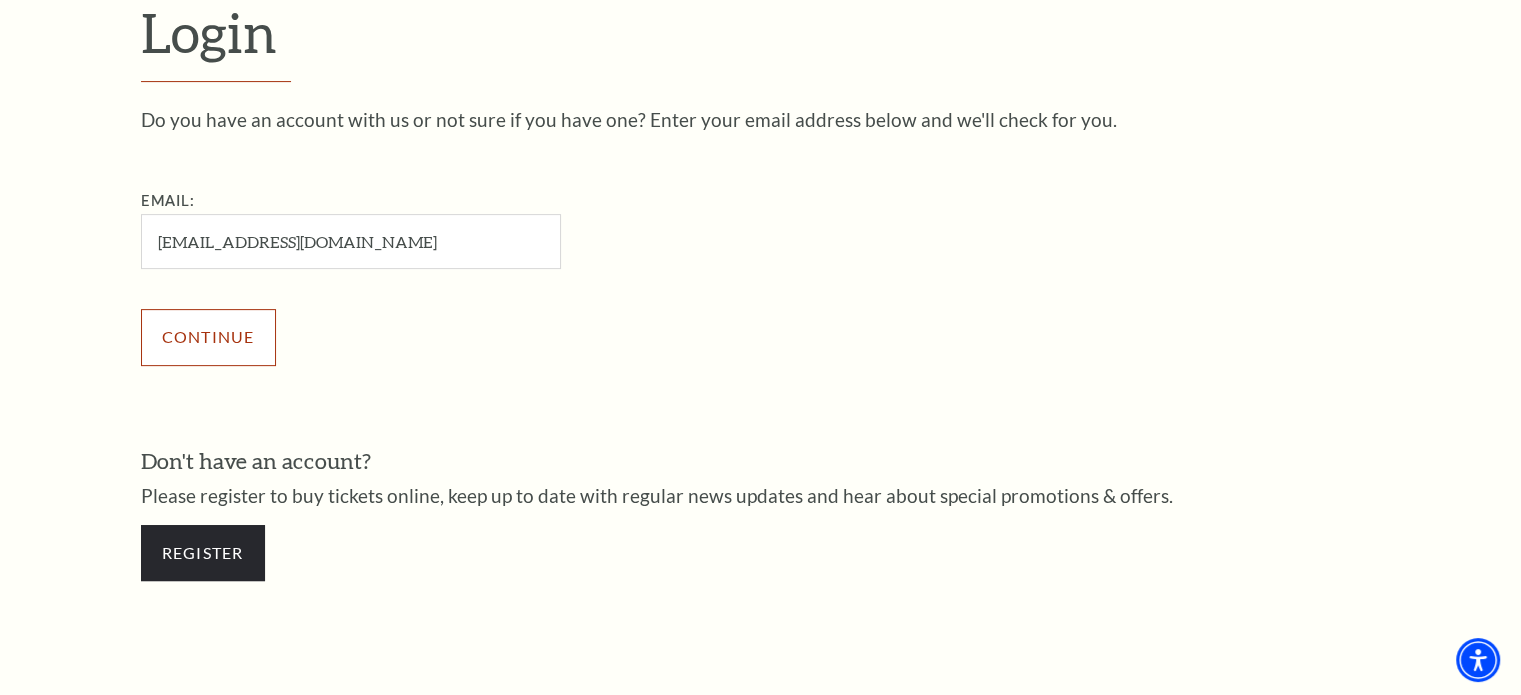 click on "Continue" at bounding box center (208, 337) 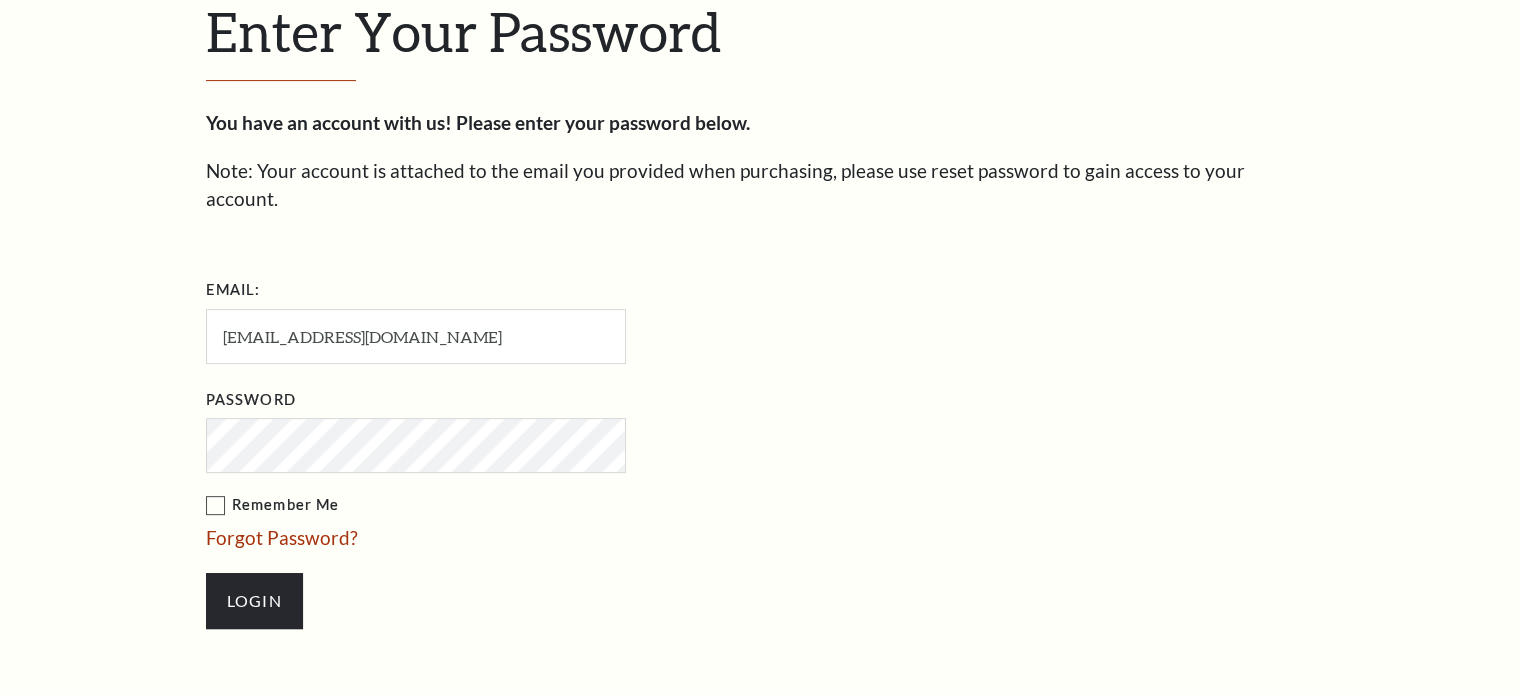 scroll, scrollTop: 0, scrollLeft: 0, axis: both 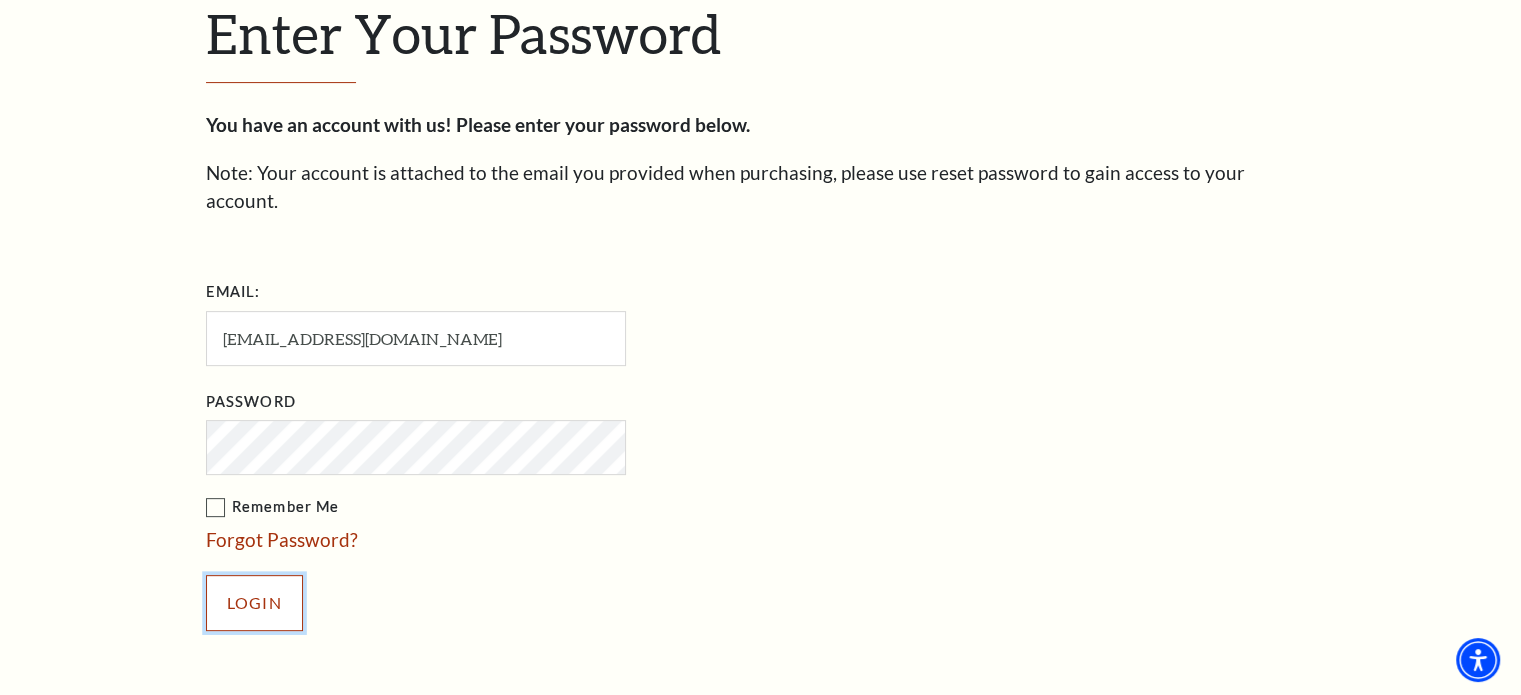 click on "Login" at bounding box center [254, 603] 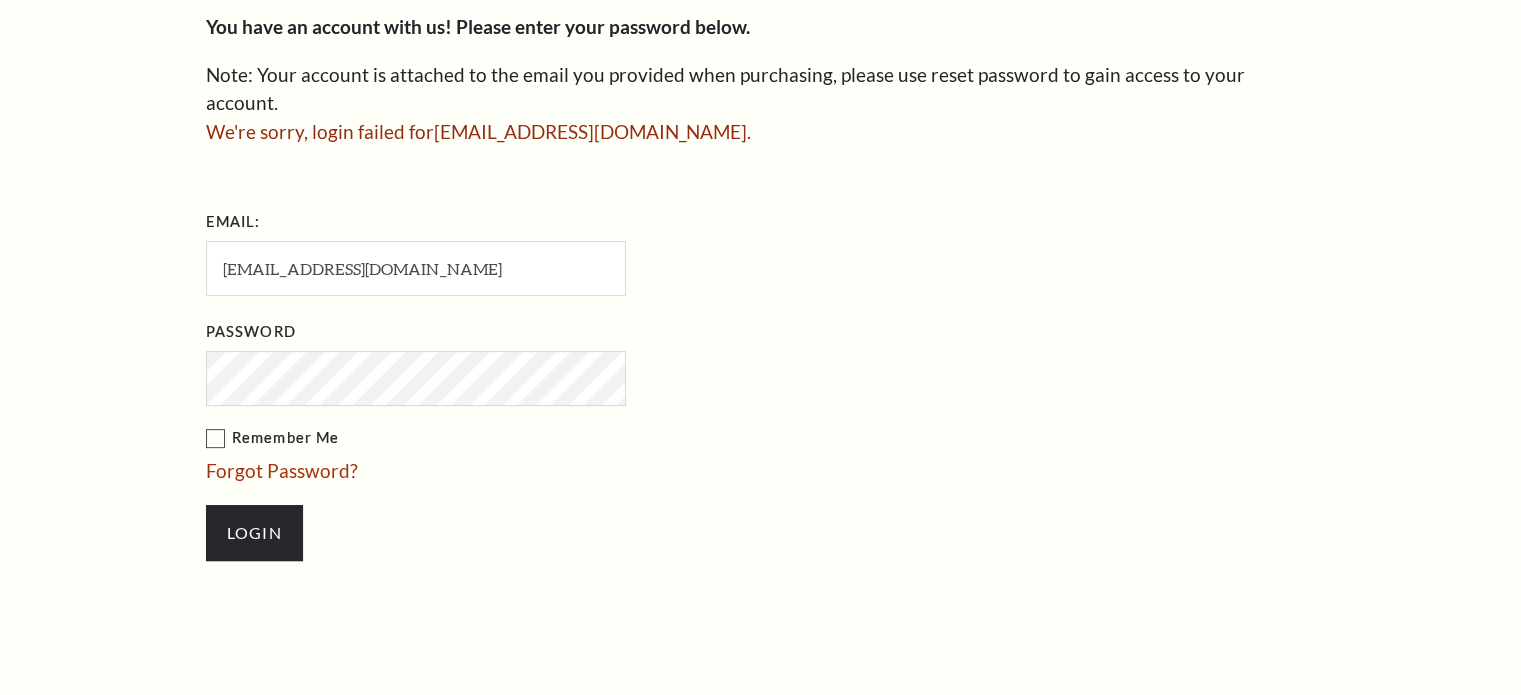 scroll, scrollTop: 708, scrollLeft: 0, axis: vertical 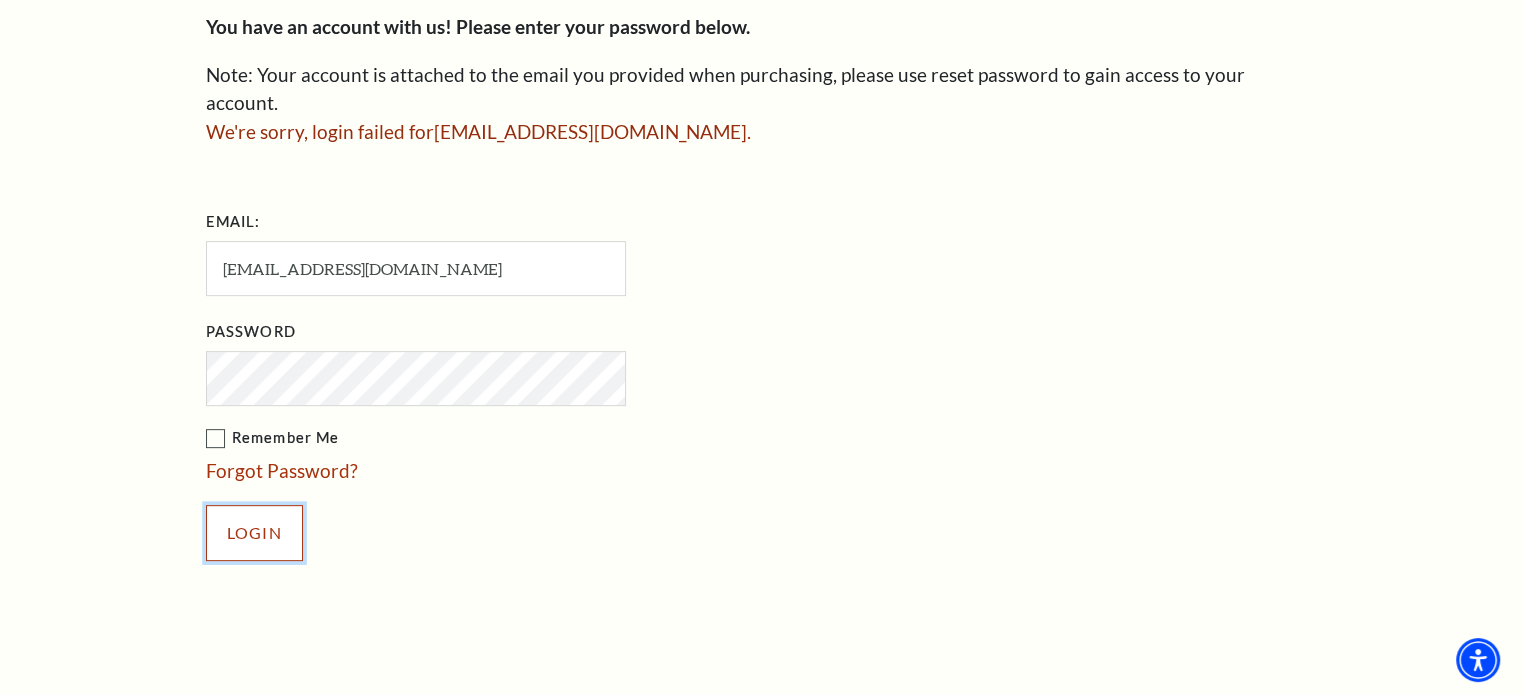 click on "Login" at bounding box center (254, 533) 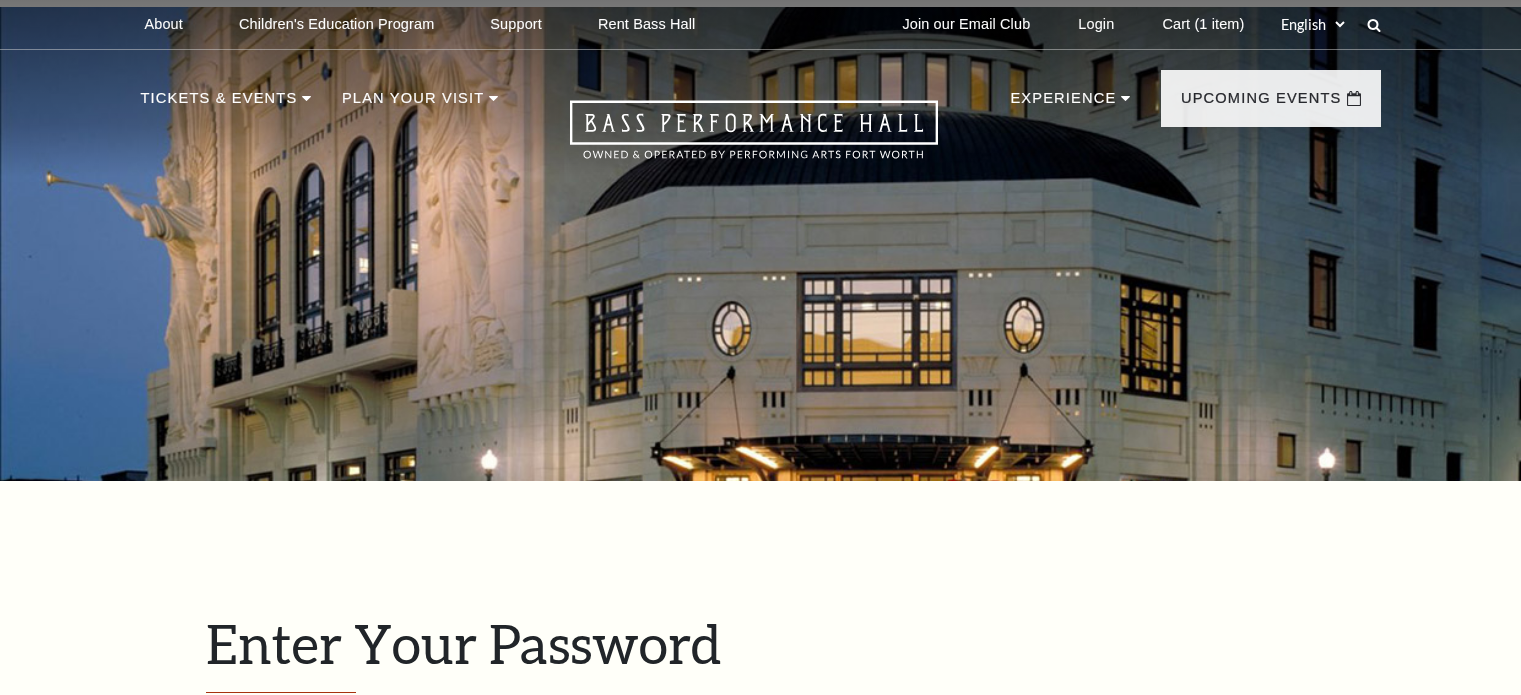 scroll, scrollTop: 708, scrollLeft: 0, axis: vertical 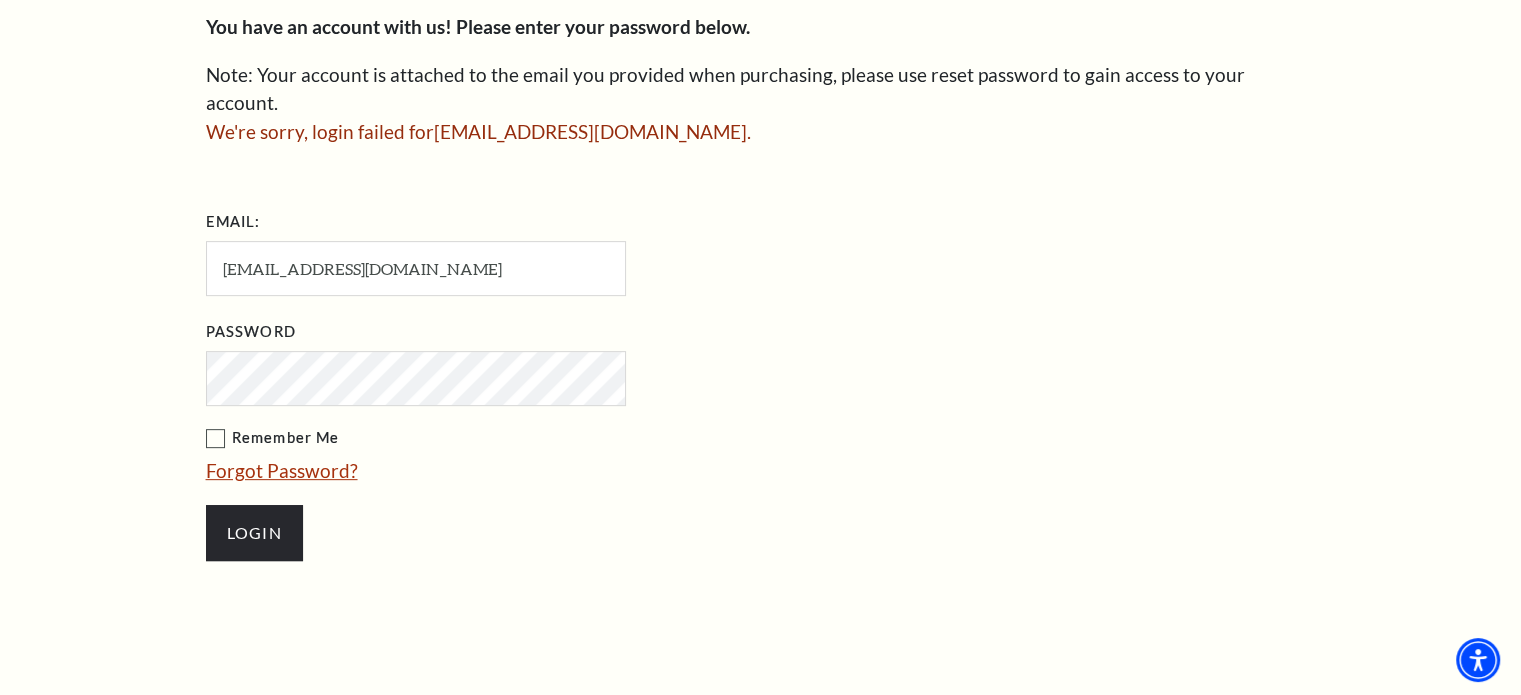 click on "Forgot Password?" at bounding box center [282, 470] 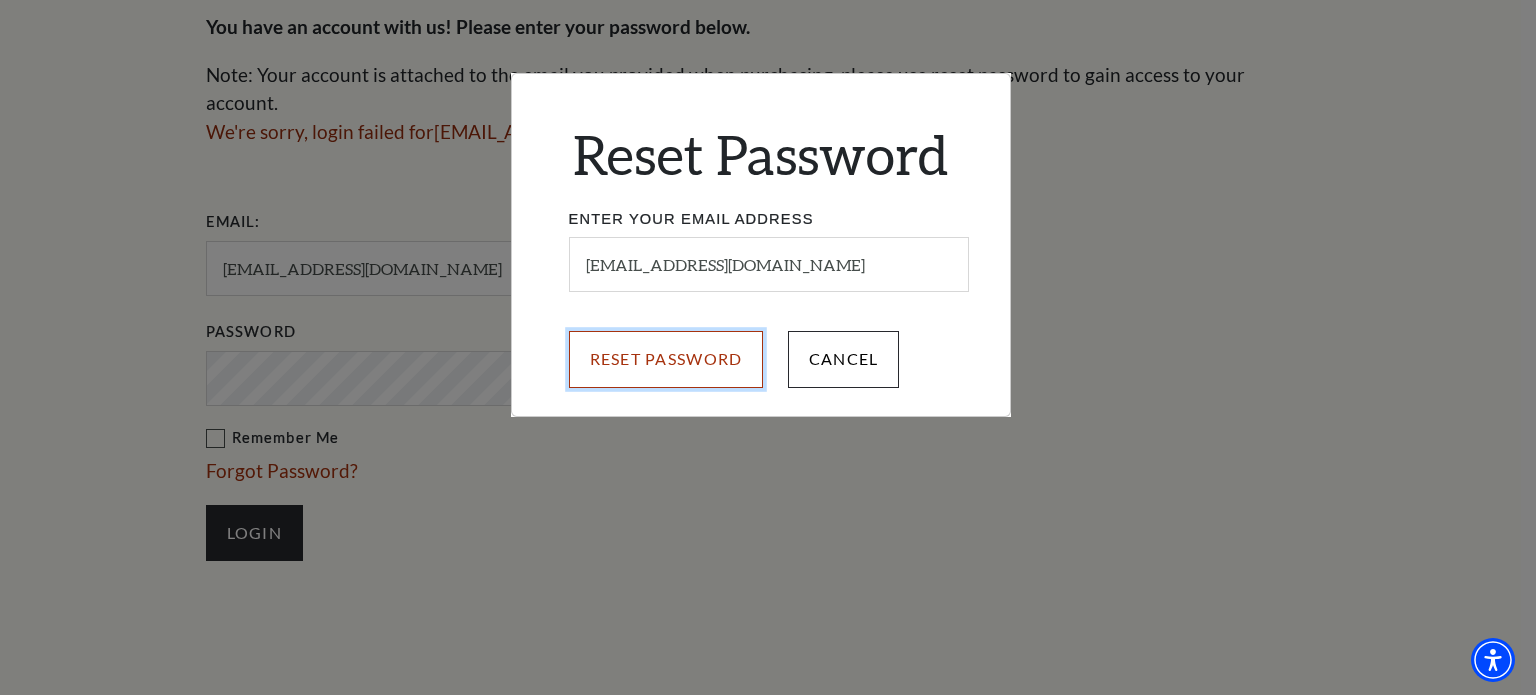 click on "Reset Password" at bounding box center (666, 359) 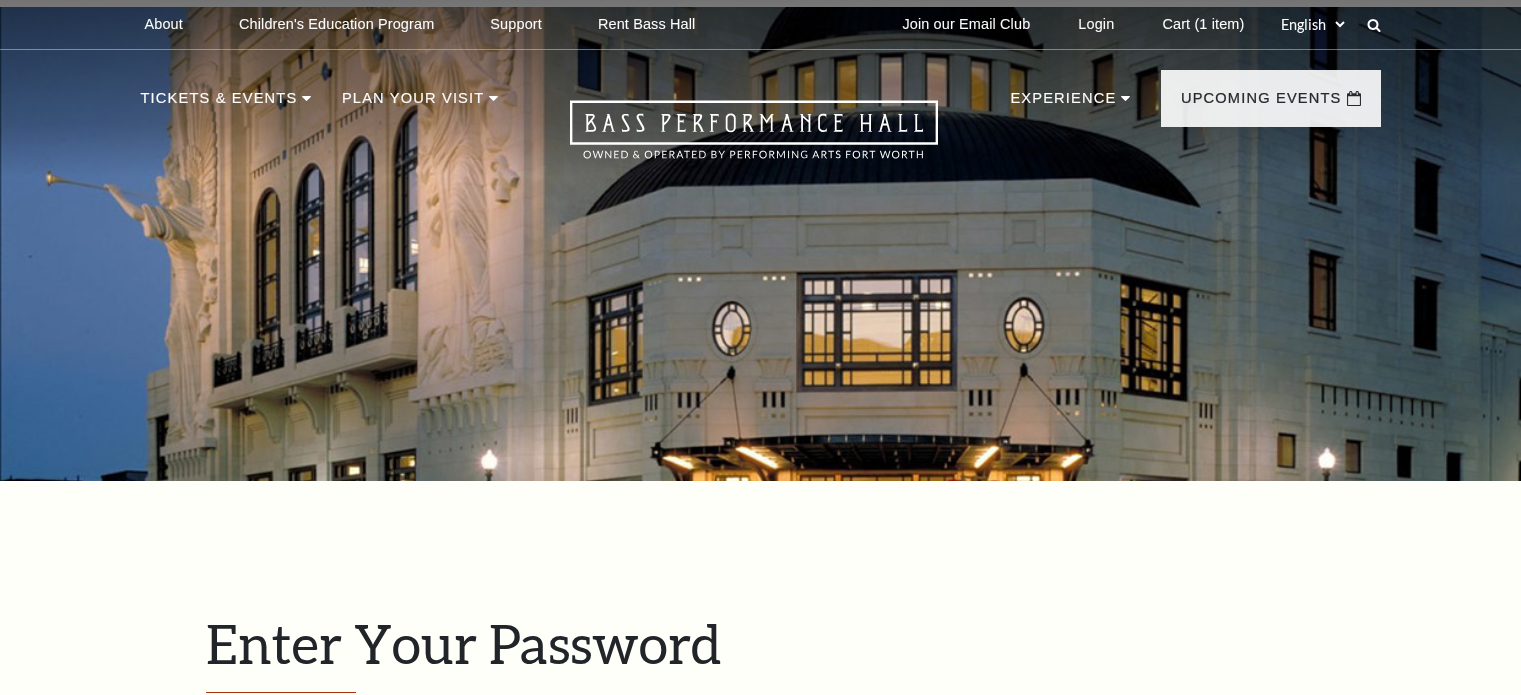 scroll, scrollTop: 708, scrollLeft: 0, axis: vertical 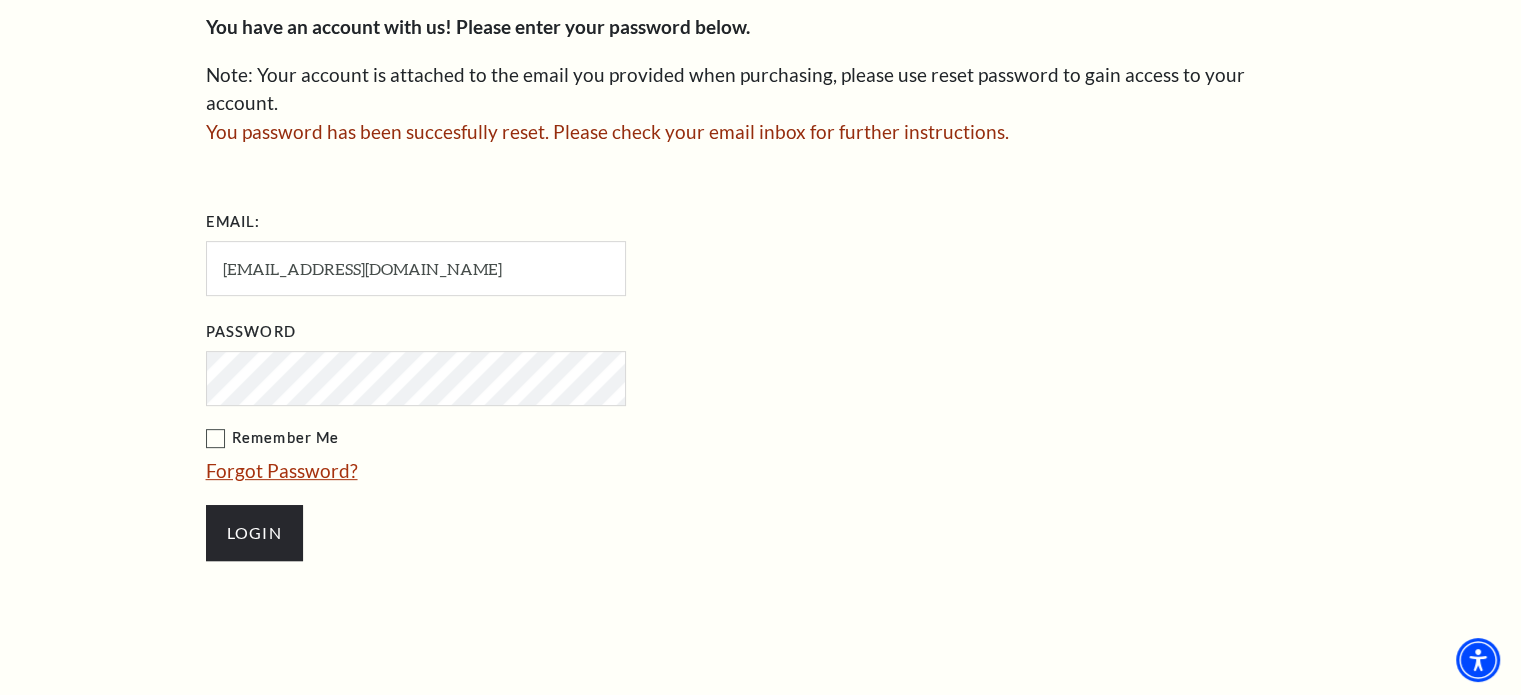 click on "Forgot Password?" at bounding box center [282, 470] 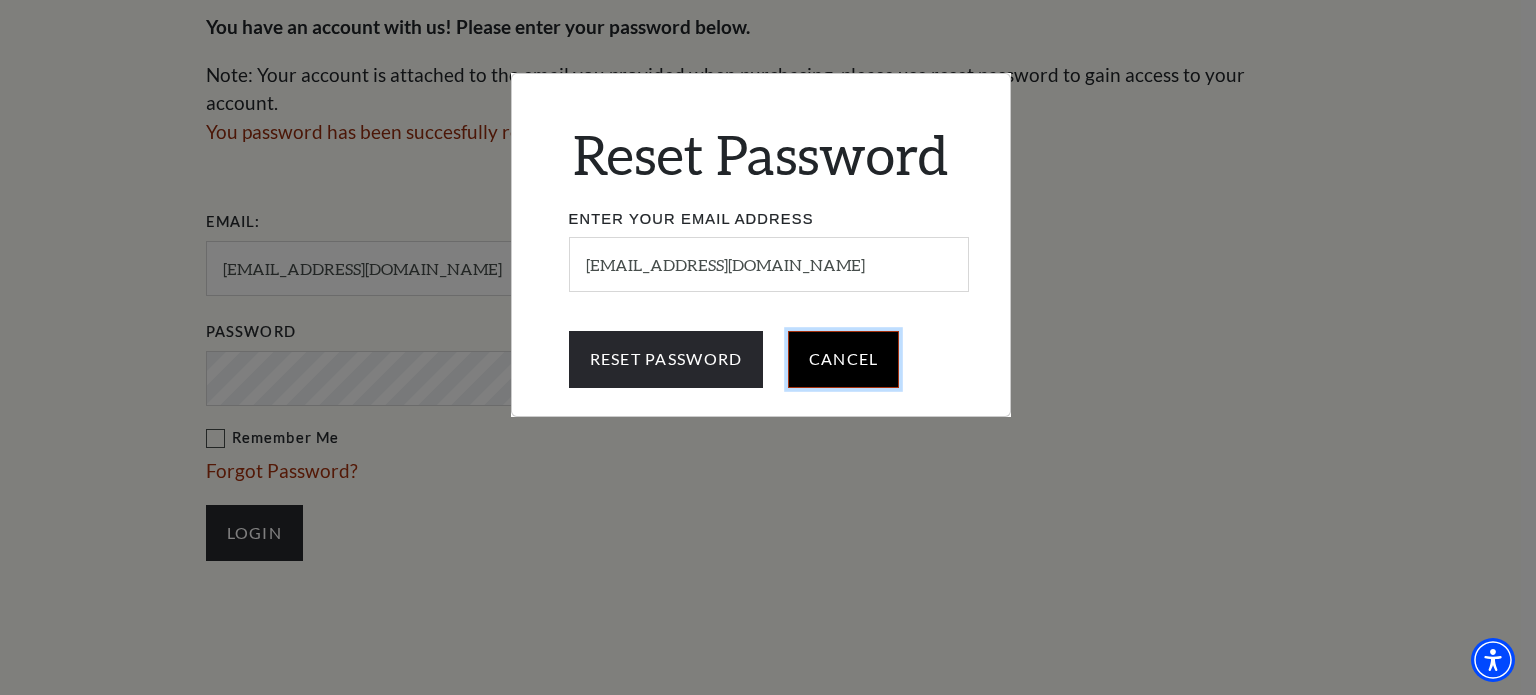 click on "Cancel" at bounding box center [844, 359] 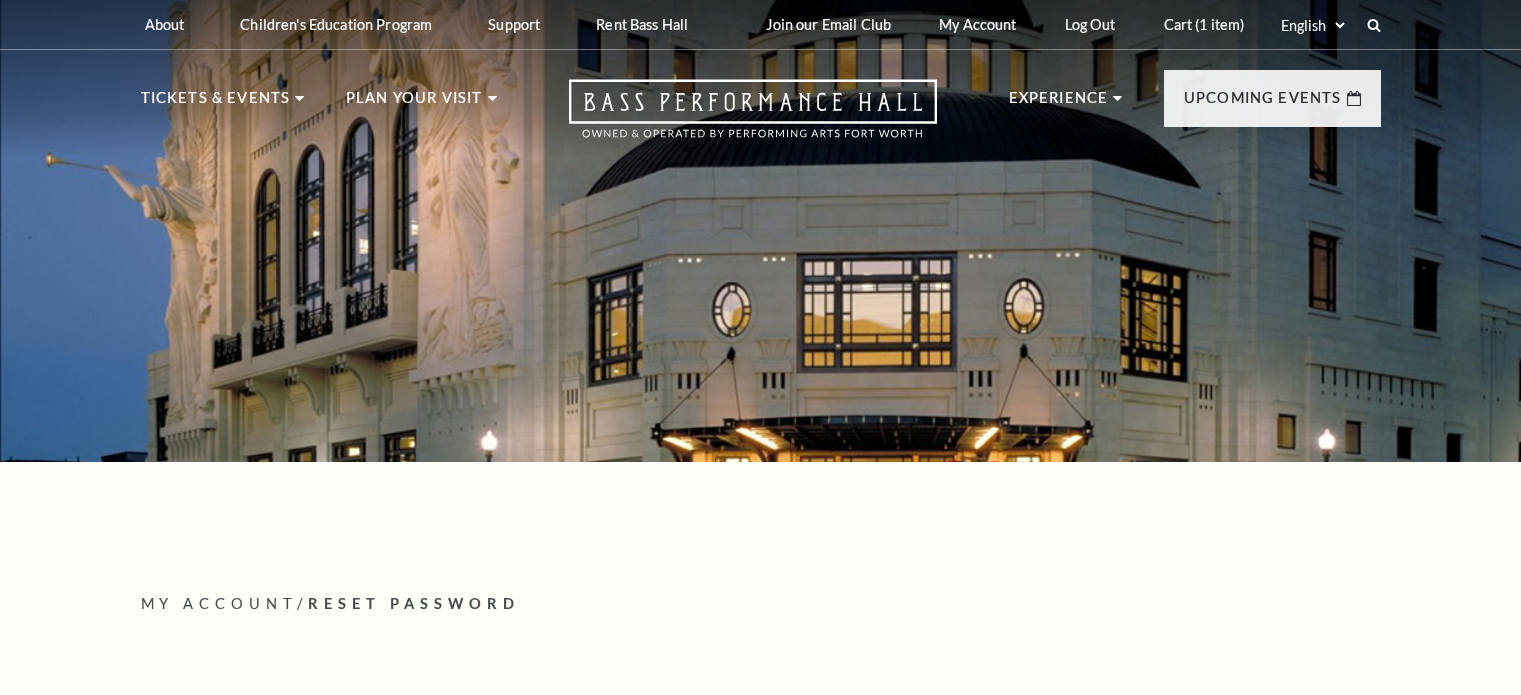 scroll, scrollTop: 0, scrollLeft: 0, axis: both 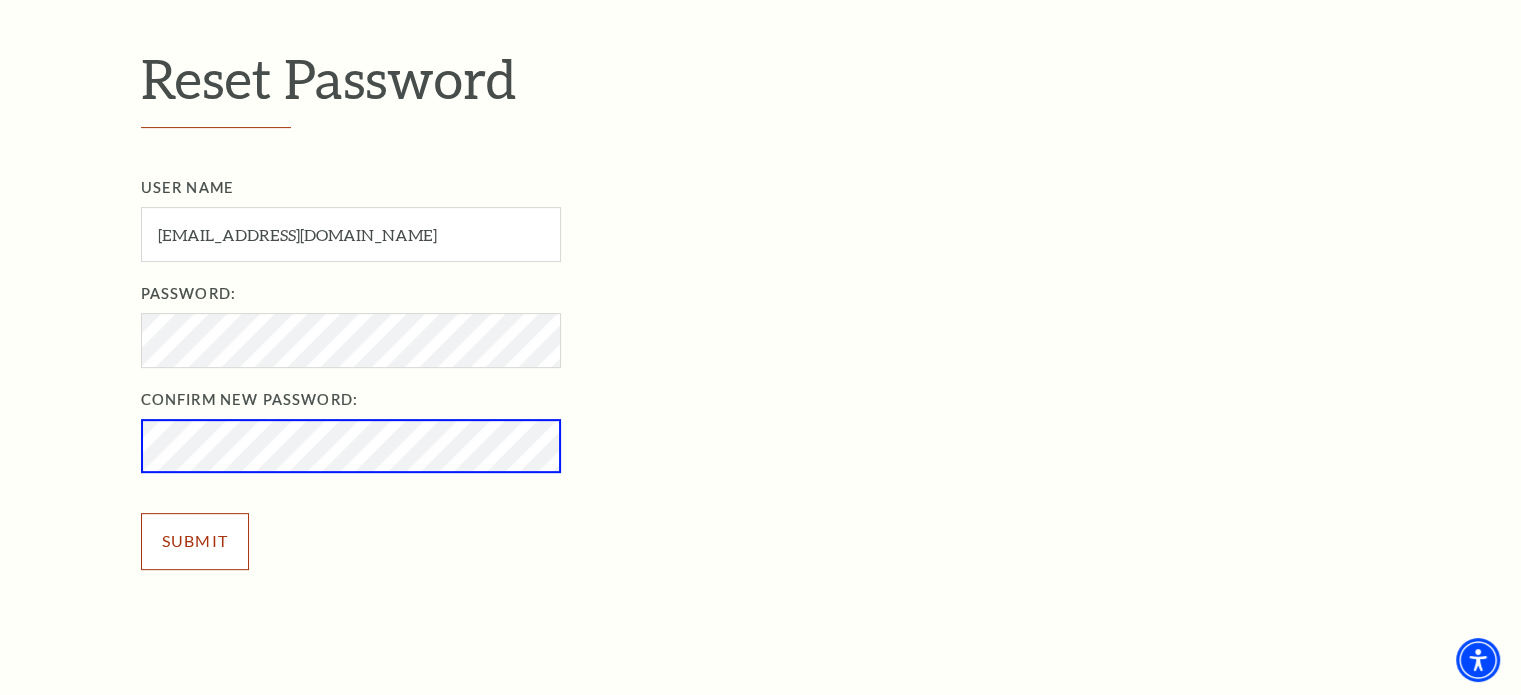 click on "Submit" at bounding box center [195, 541] 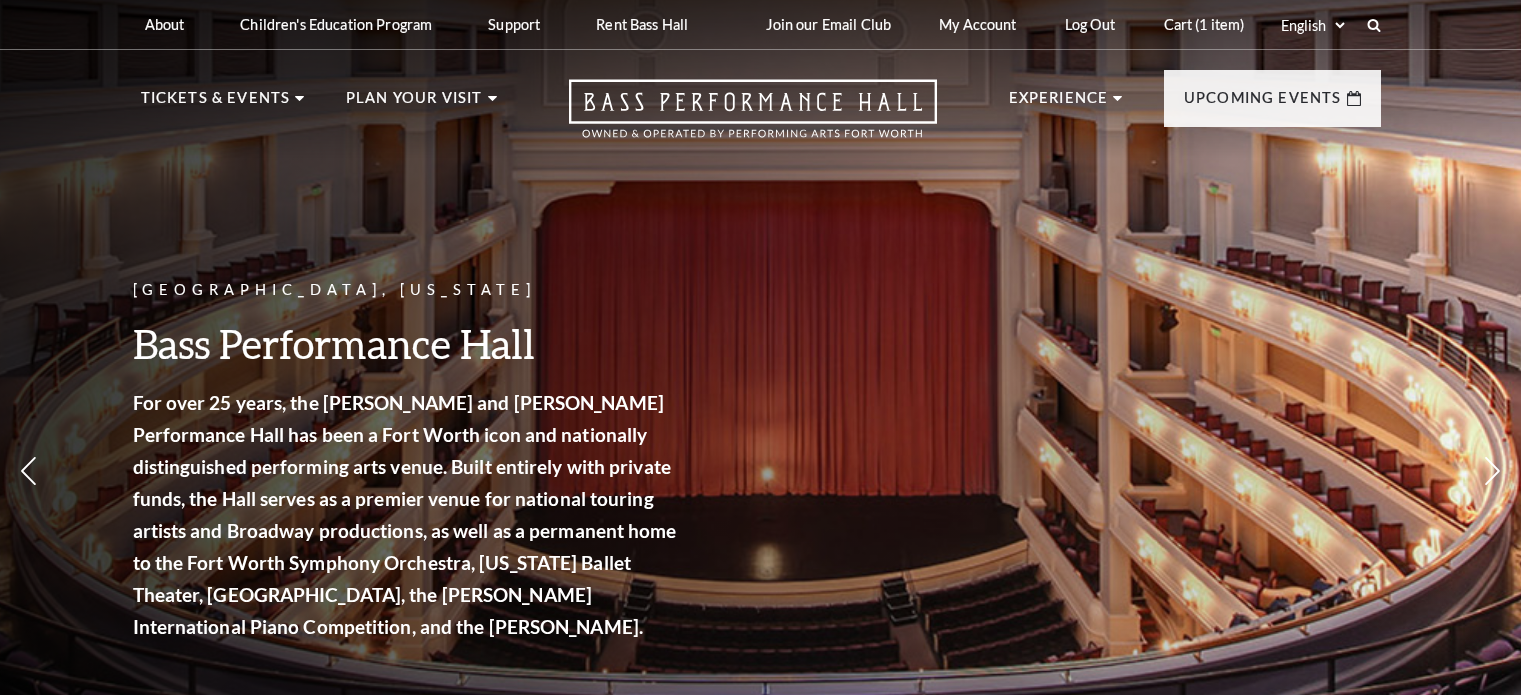 scroll, scrollTop: 0, scrollLeft: 0, axis: both 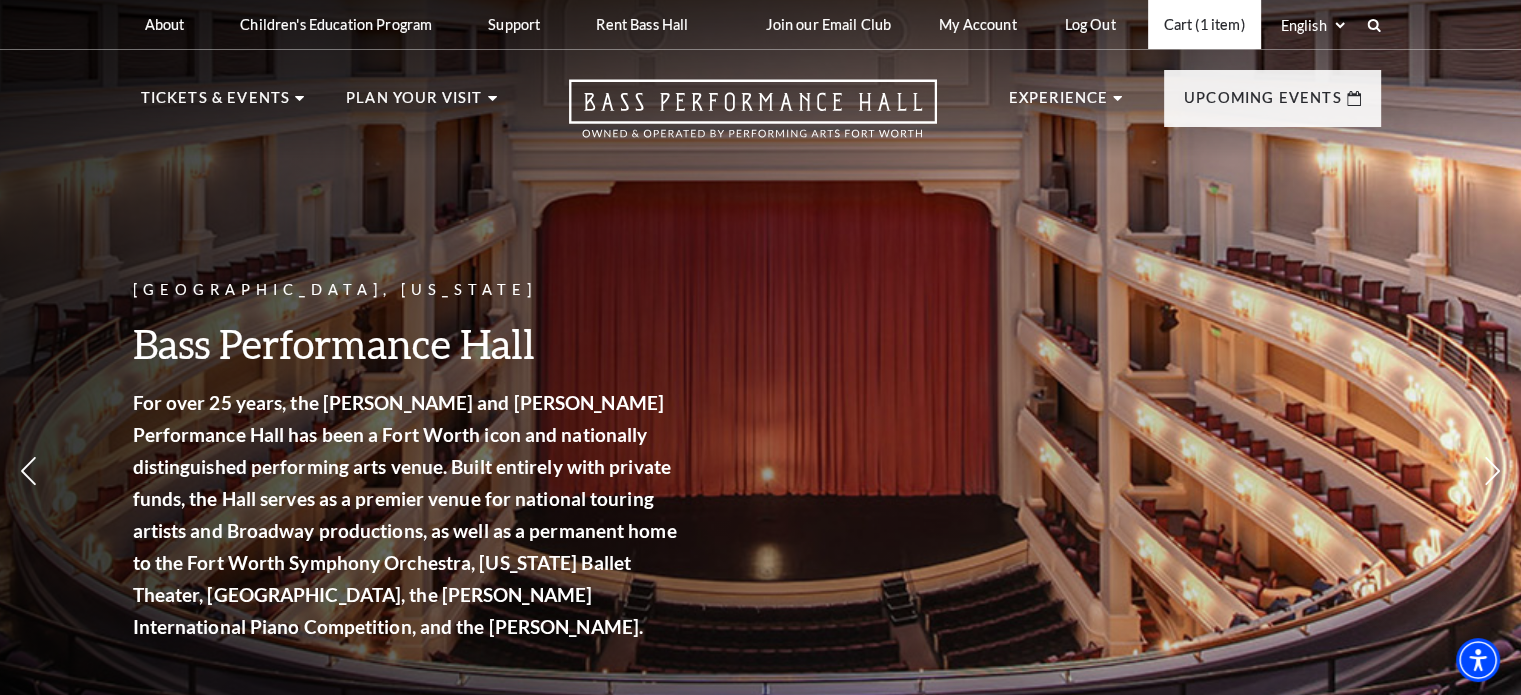 click on "Cart (1 item)" at bounding box center (1204, 24) 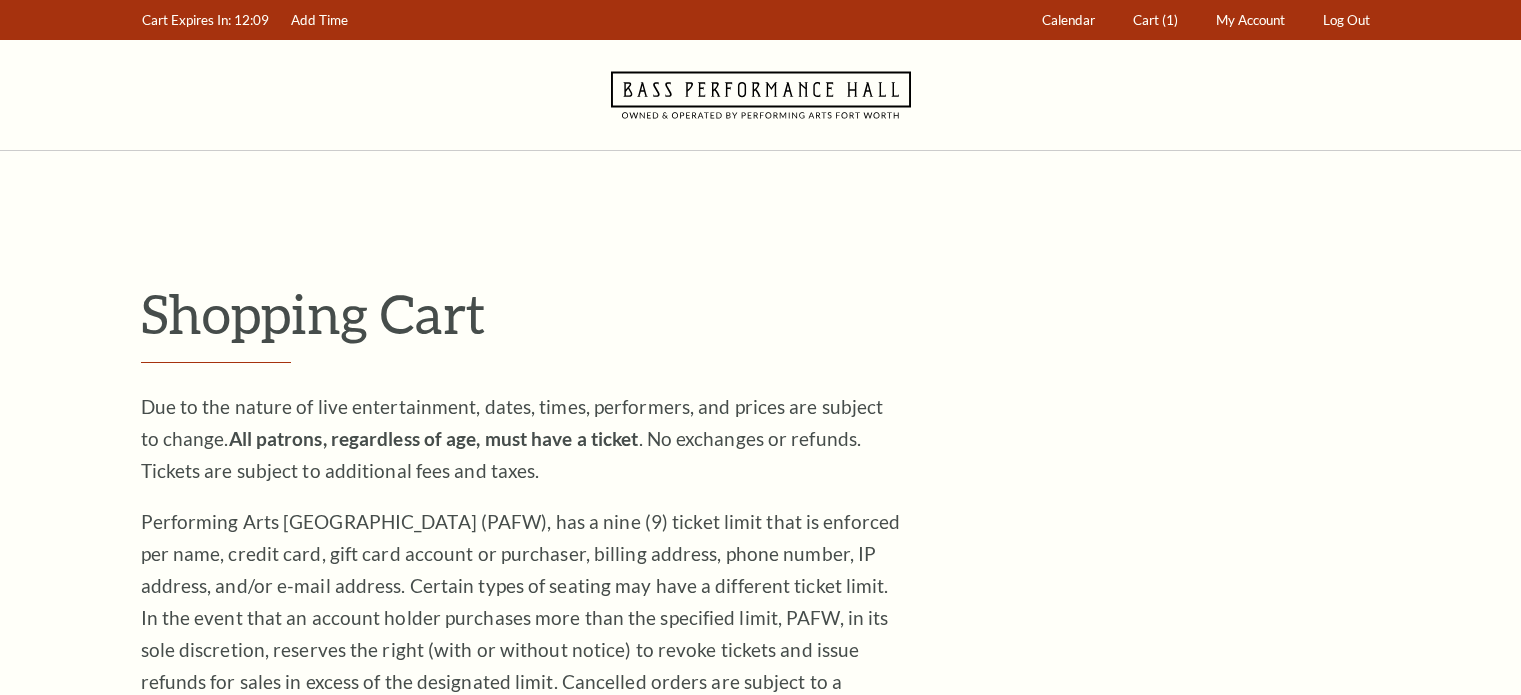 scroll, scrollTop: 0, scrollLeft: 0, axis: both 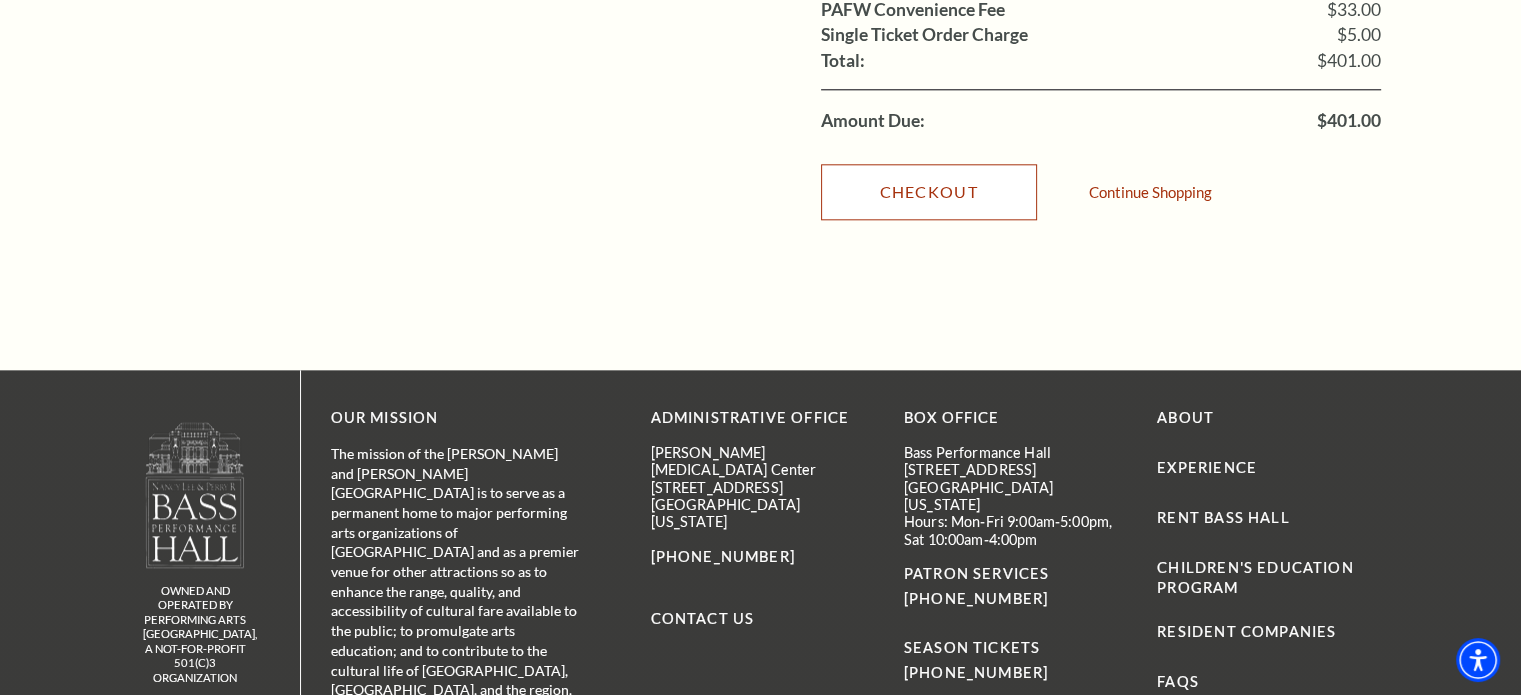 click on "Checkout" at bounding box center (929, 192) 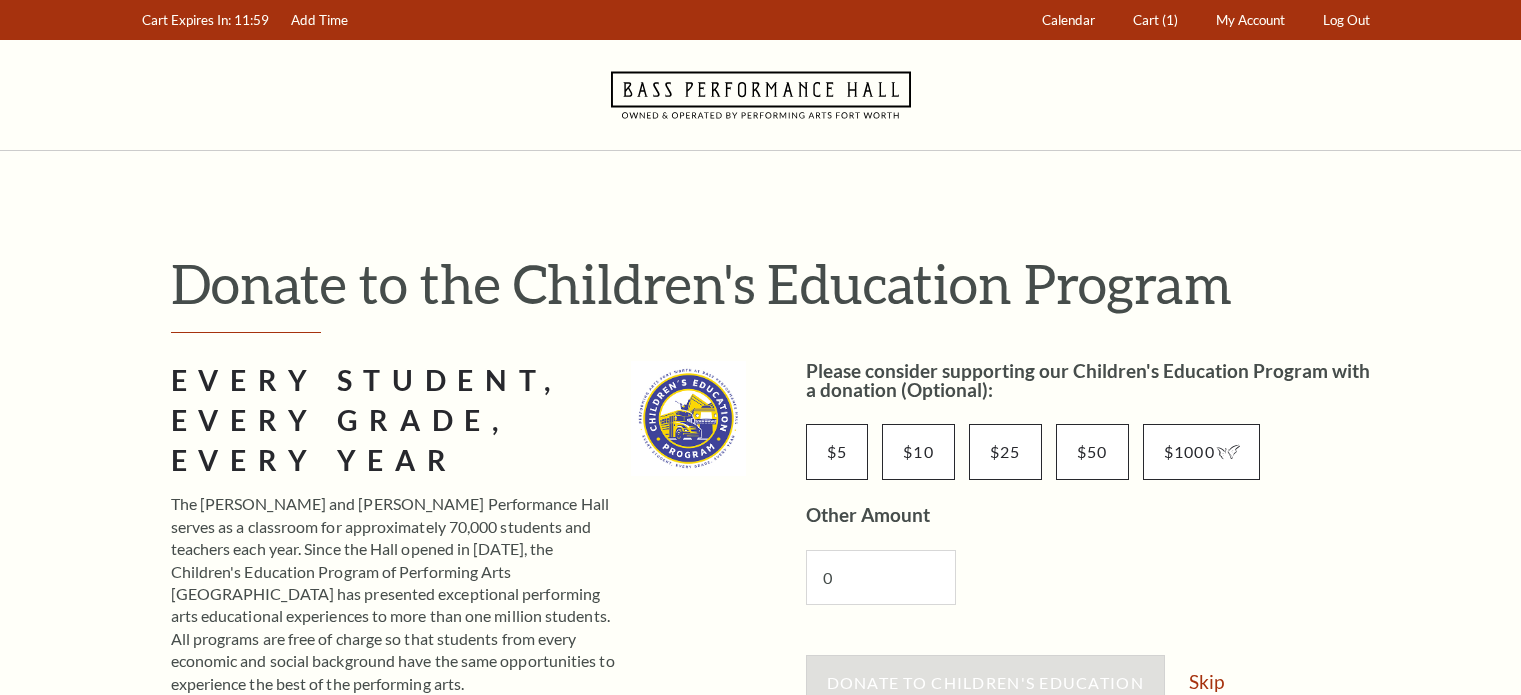 scroll, scrollTop: 0, scrollLeft: 0, axis: both 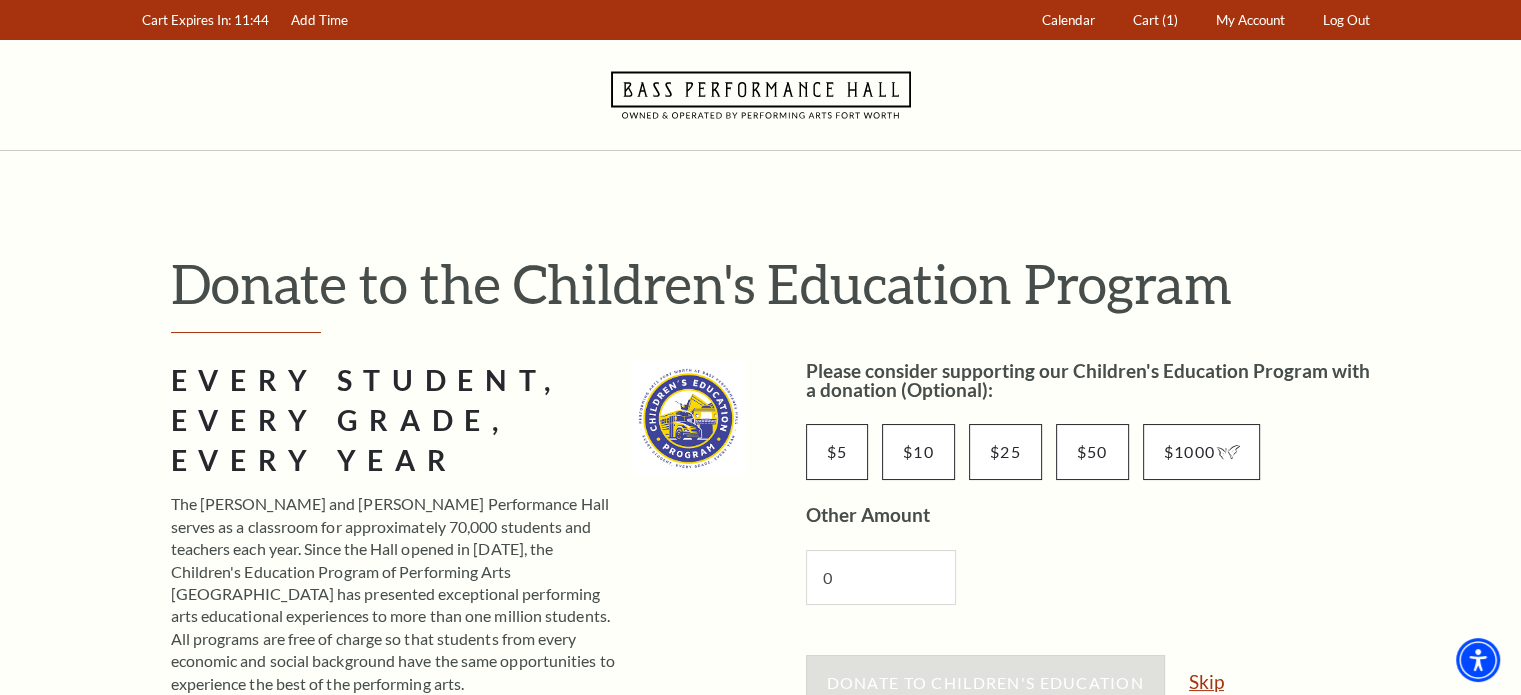 click on "Skip" at bounding box center [1206, 681] 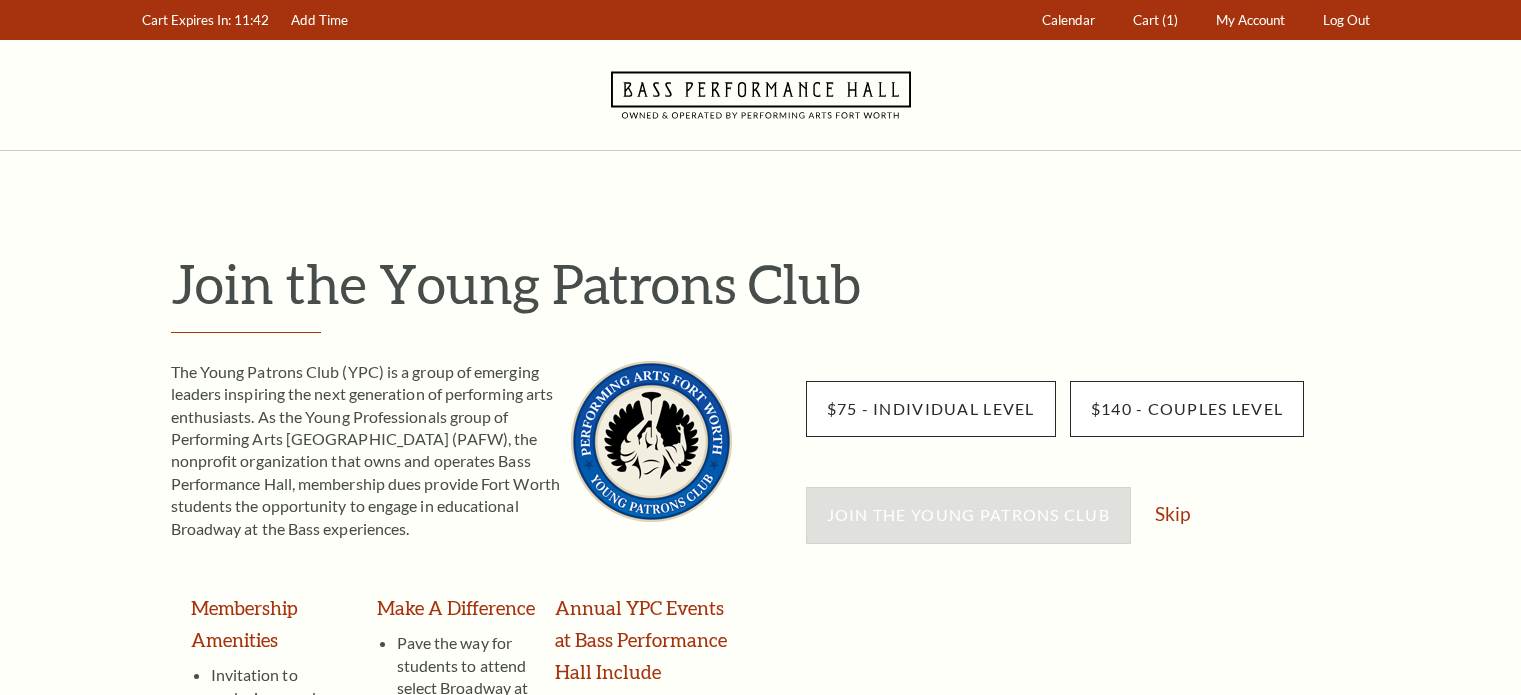 scroll, scrollTop: 0, scrollLeft: 0, axis: both 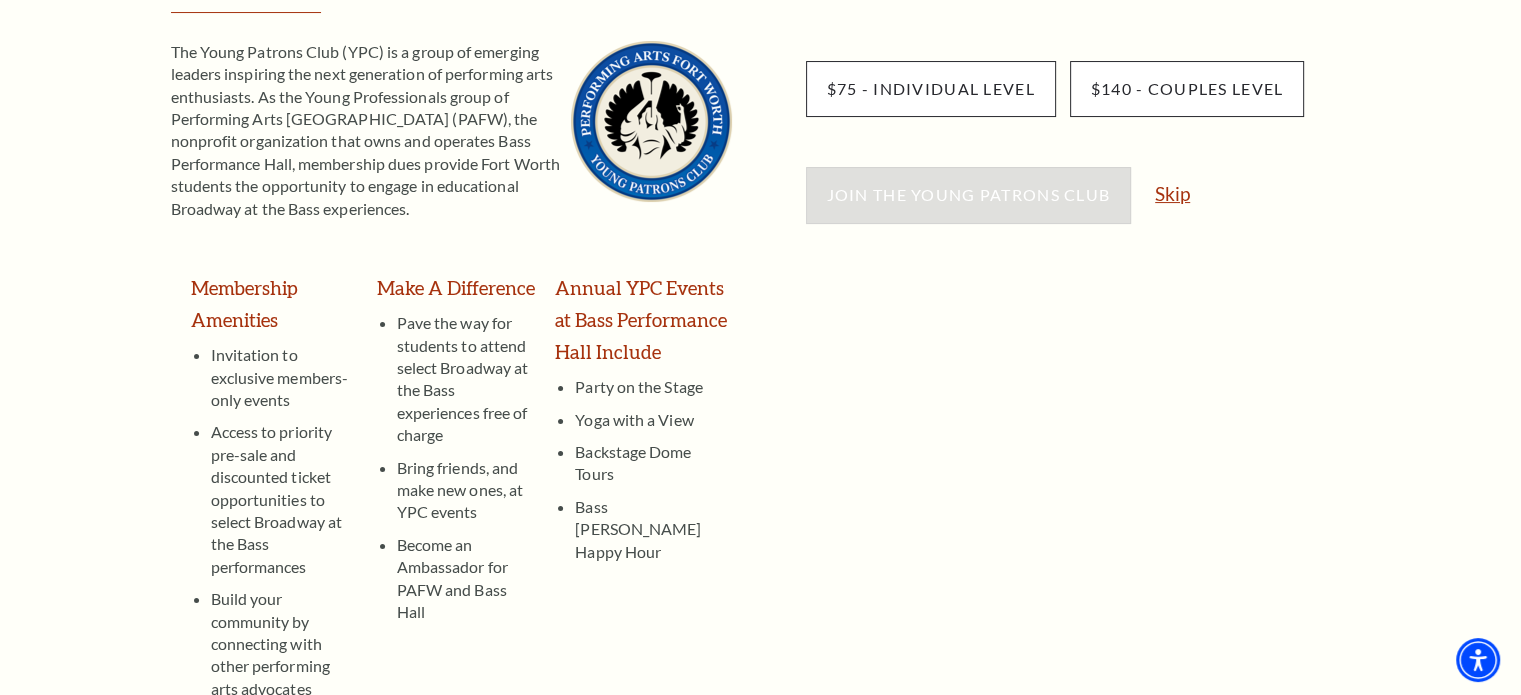 click on "Skip" at bounding box center (1172, 193) 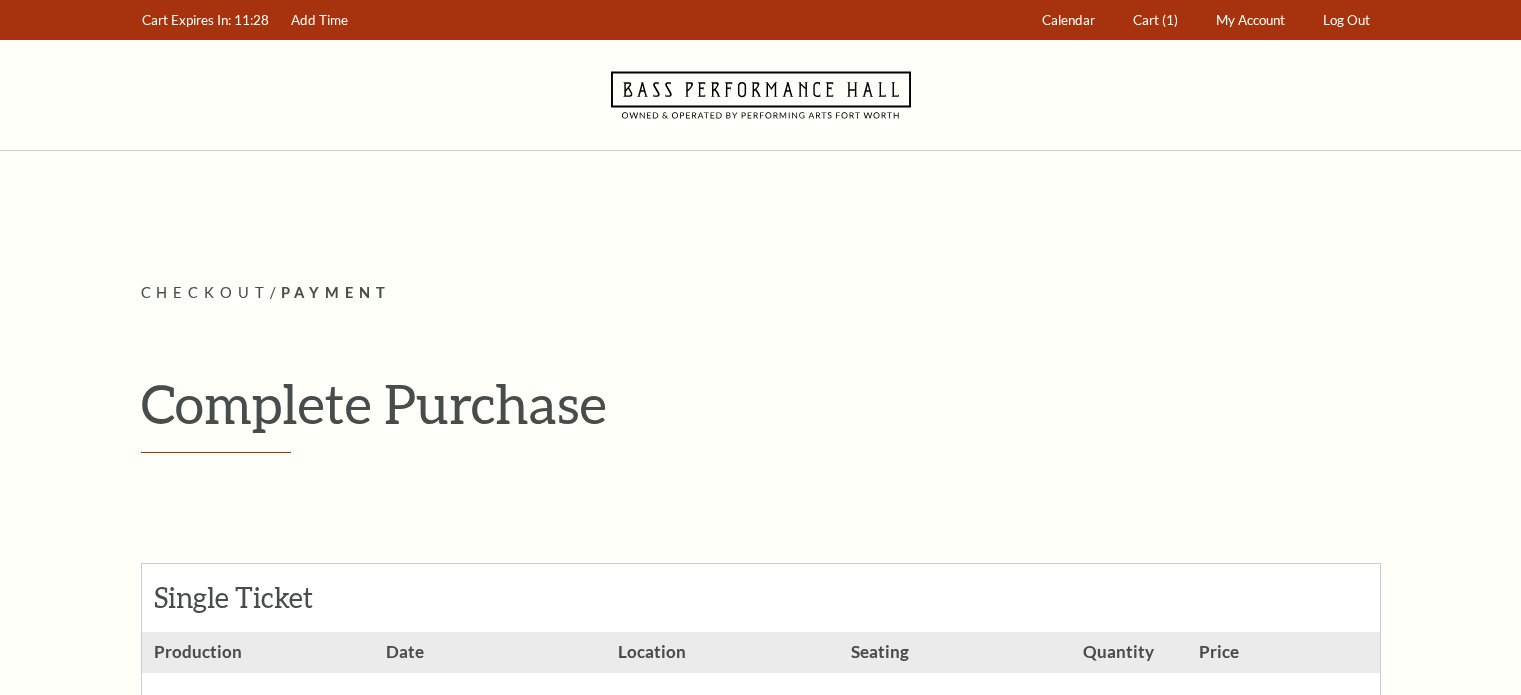 scroll, scrollTop: 0, scrollLeft: 0, axis: both 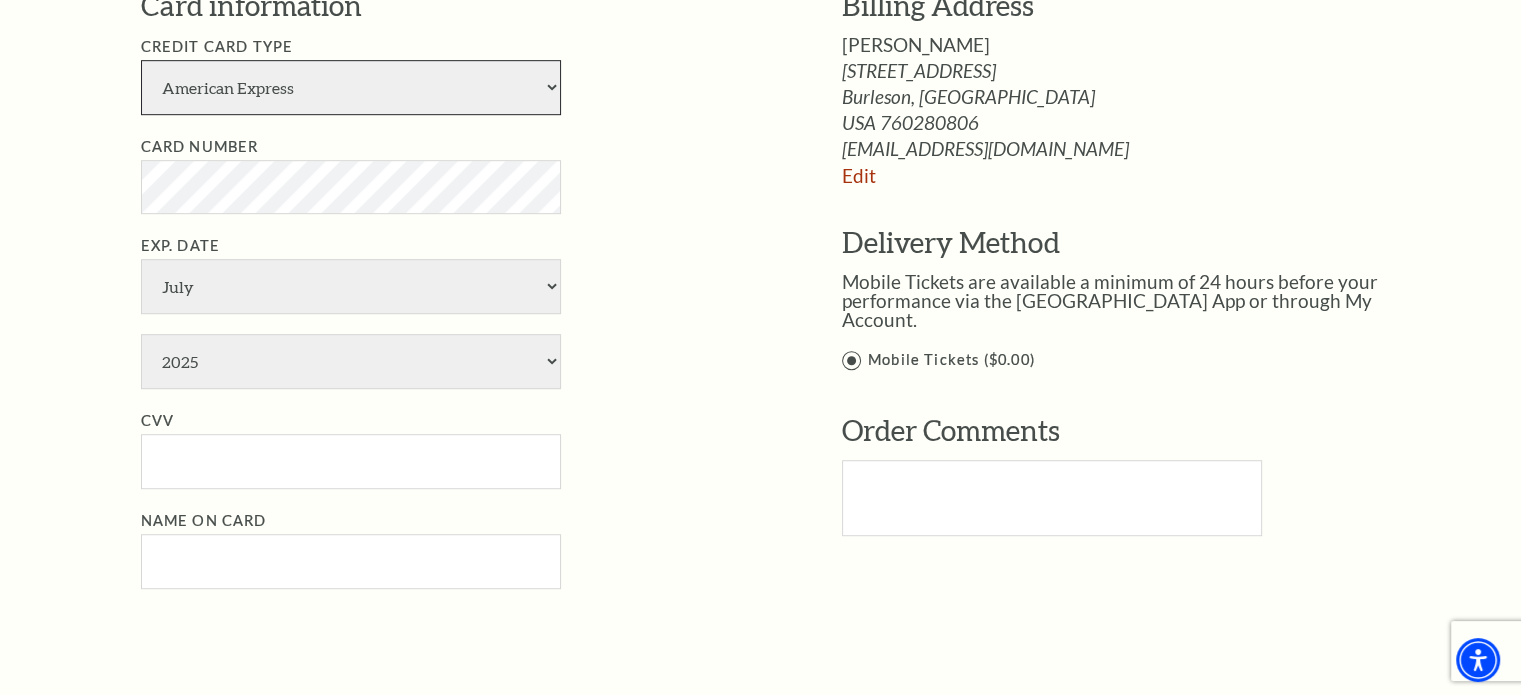 click on "American Express
Visa
Master Card
Discover" at bounding box center (351, 87) 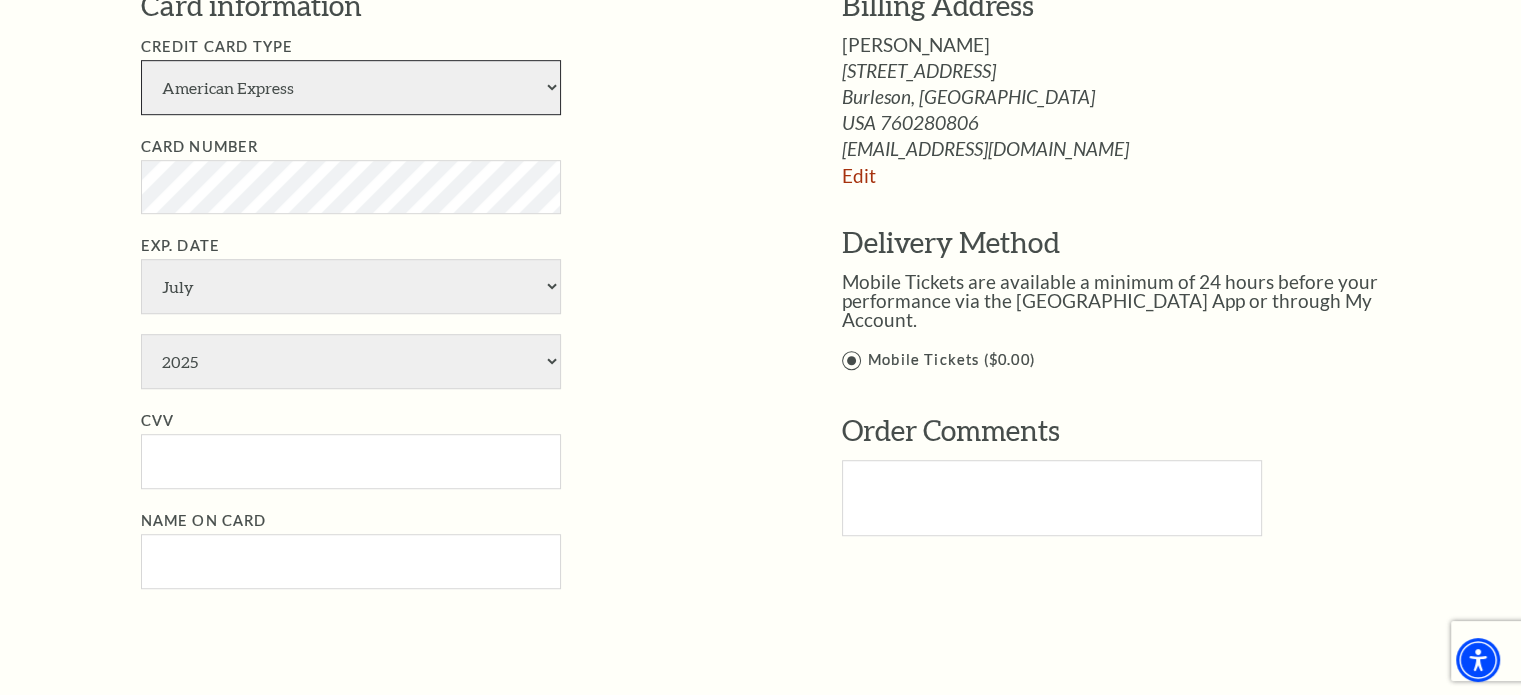 select on "24" 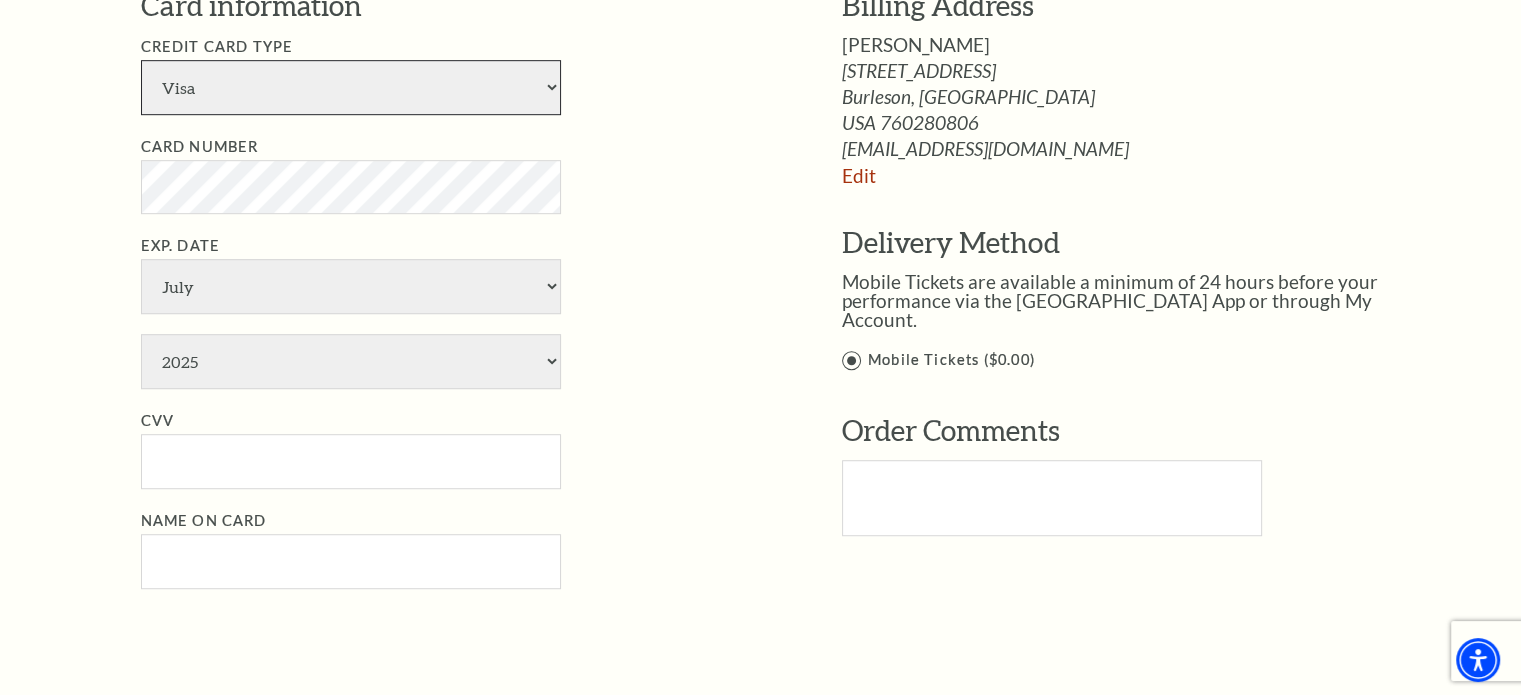 click on "American Express
Visa
Master Card
Discover" at bounding box center [351, 87] 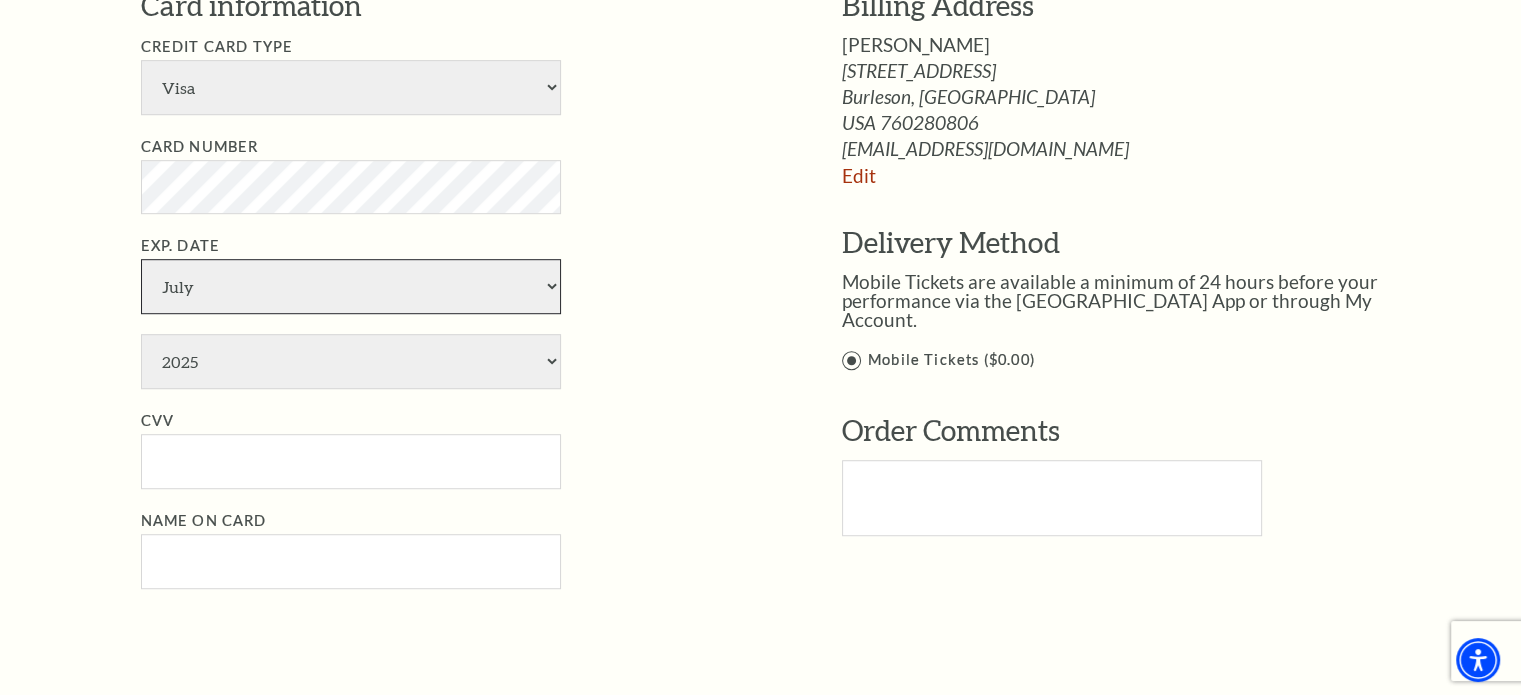 click on "January
February
March
April
May
June
July
August
September
October
November
December" at bounding box center [351, 286] 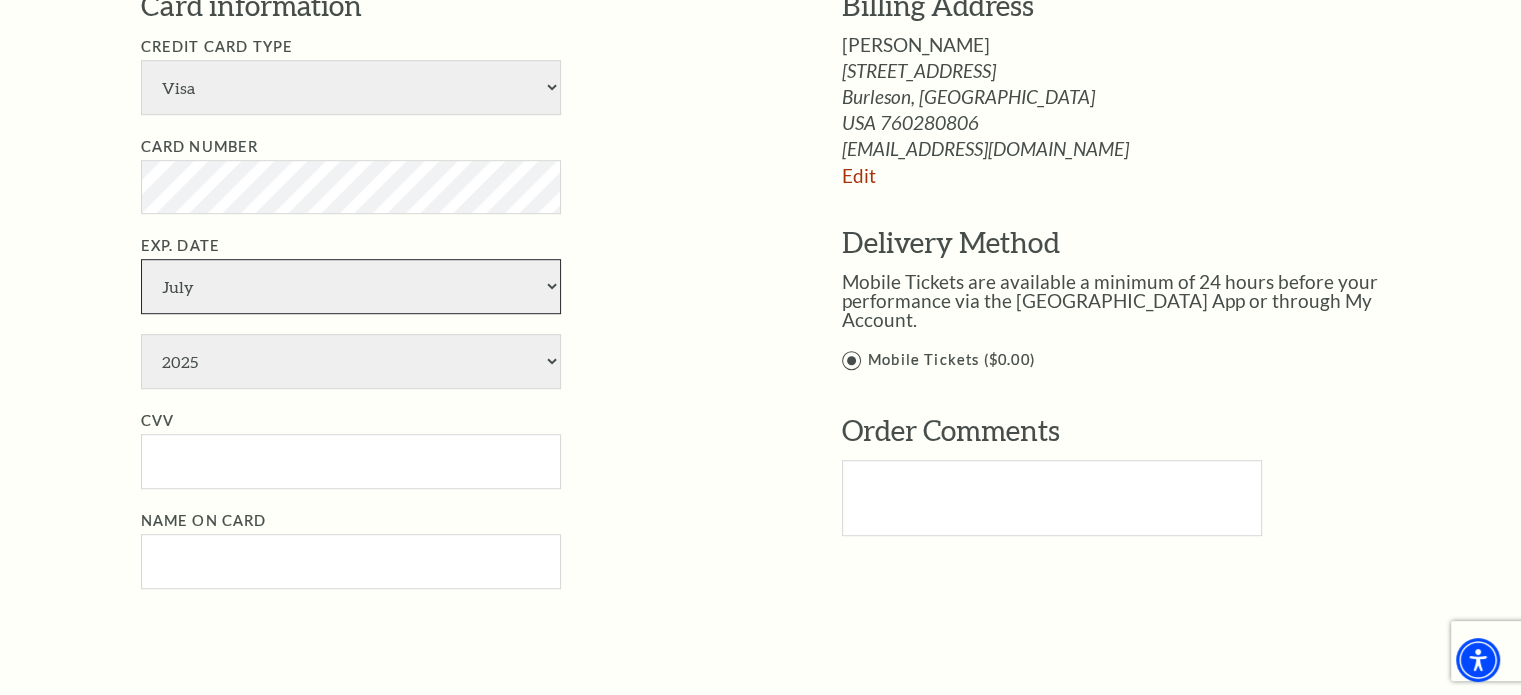 select on "8" 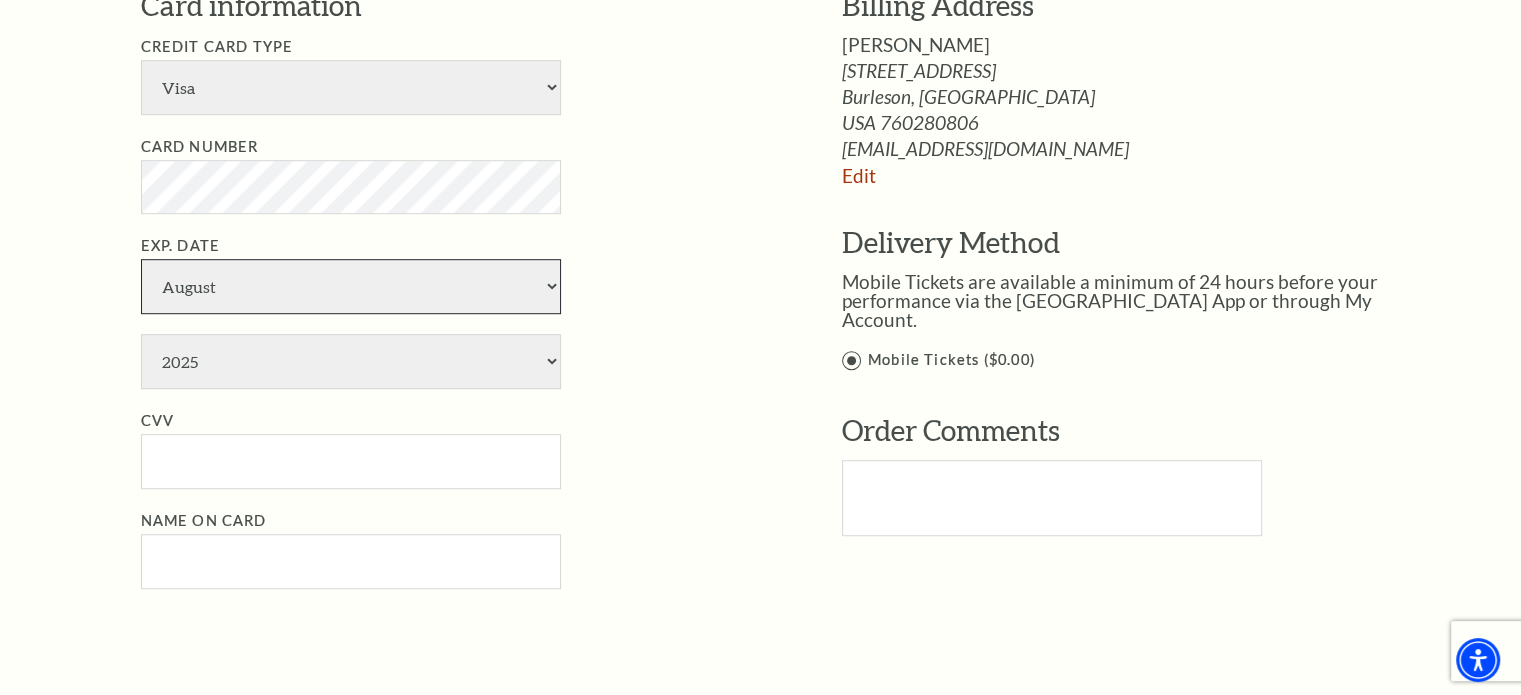 click on "January
February
March
April
May
June
July
August
September
October
November
December" at bounding box center (351, 286) 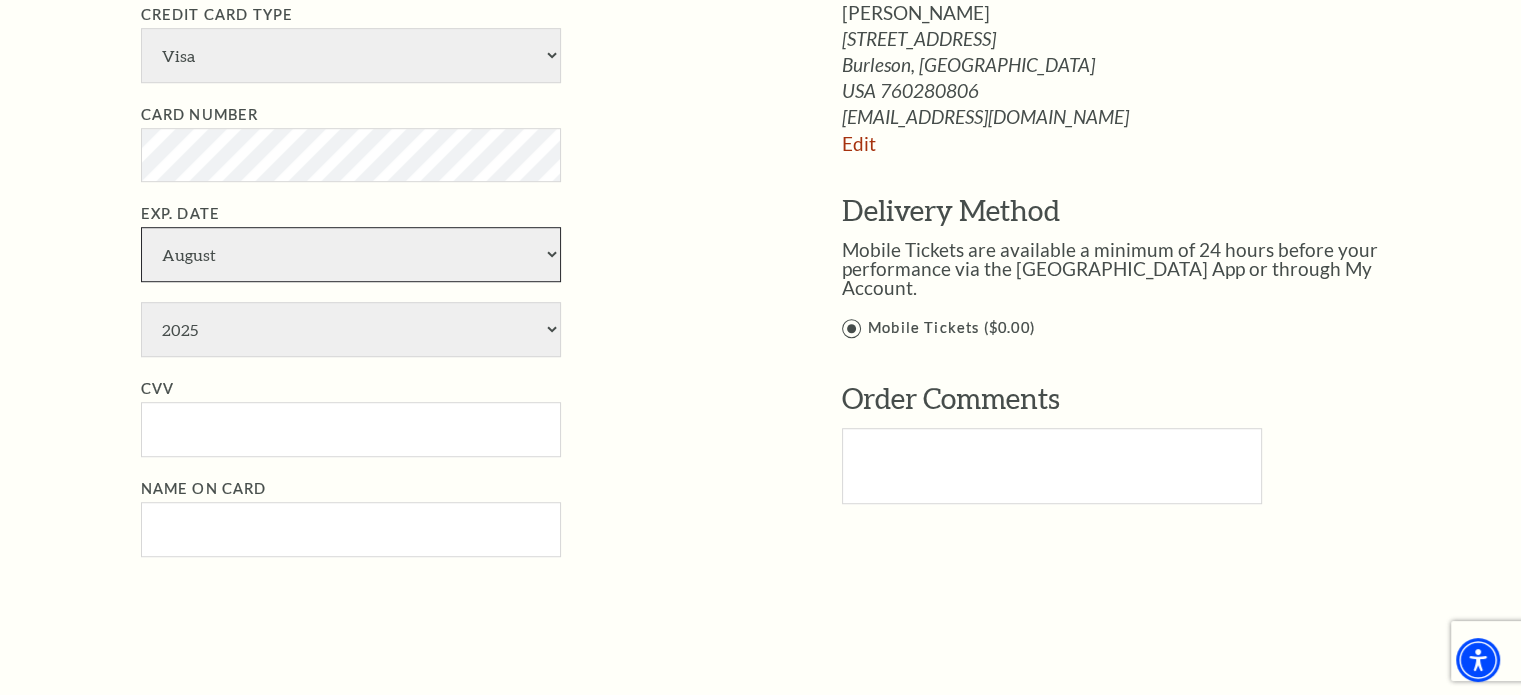 scroll, scrollTop: 1251, scrollLeft: 0, axis: vertical 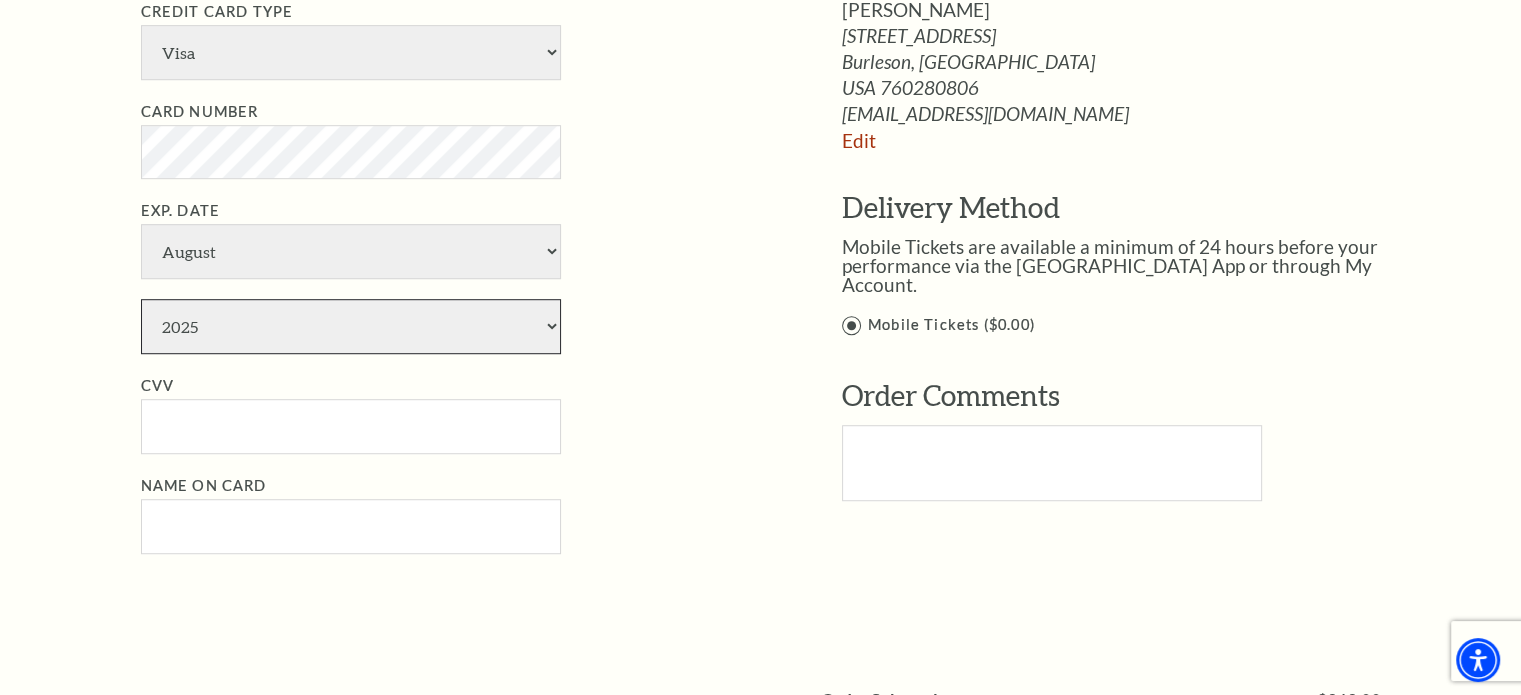 click on "2025
2026
2027
2028
2029
2030
2031
2032
2033
2034" at bounding box center (351, 326) 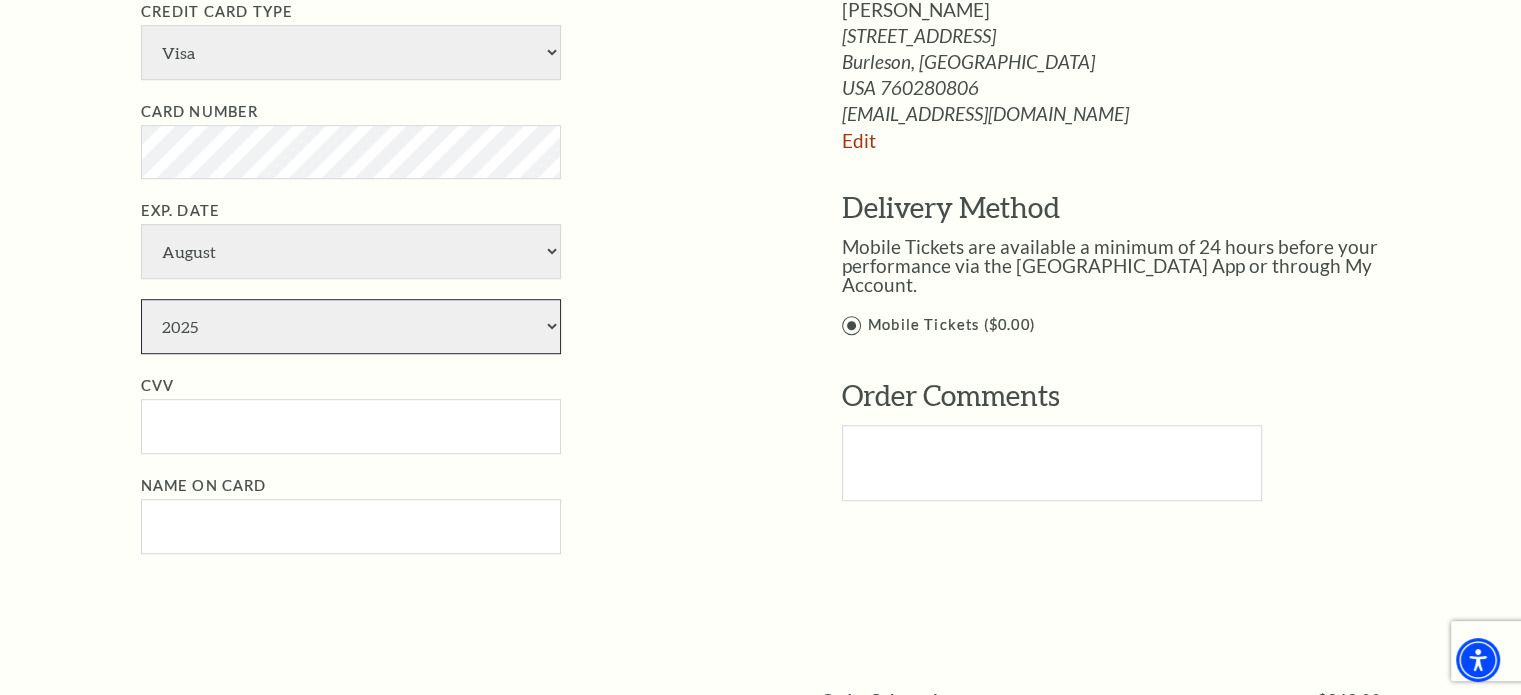 select on "2029" 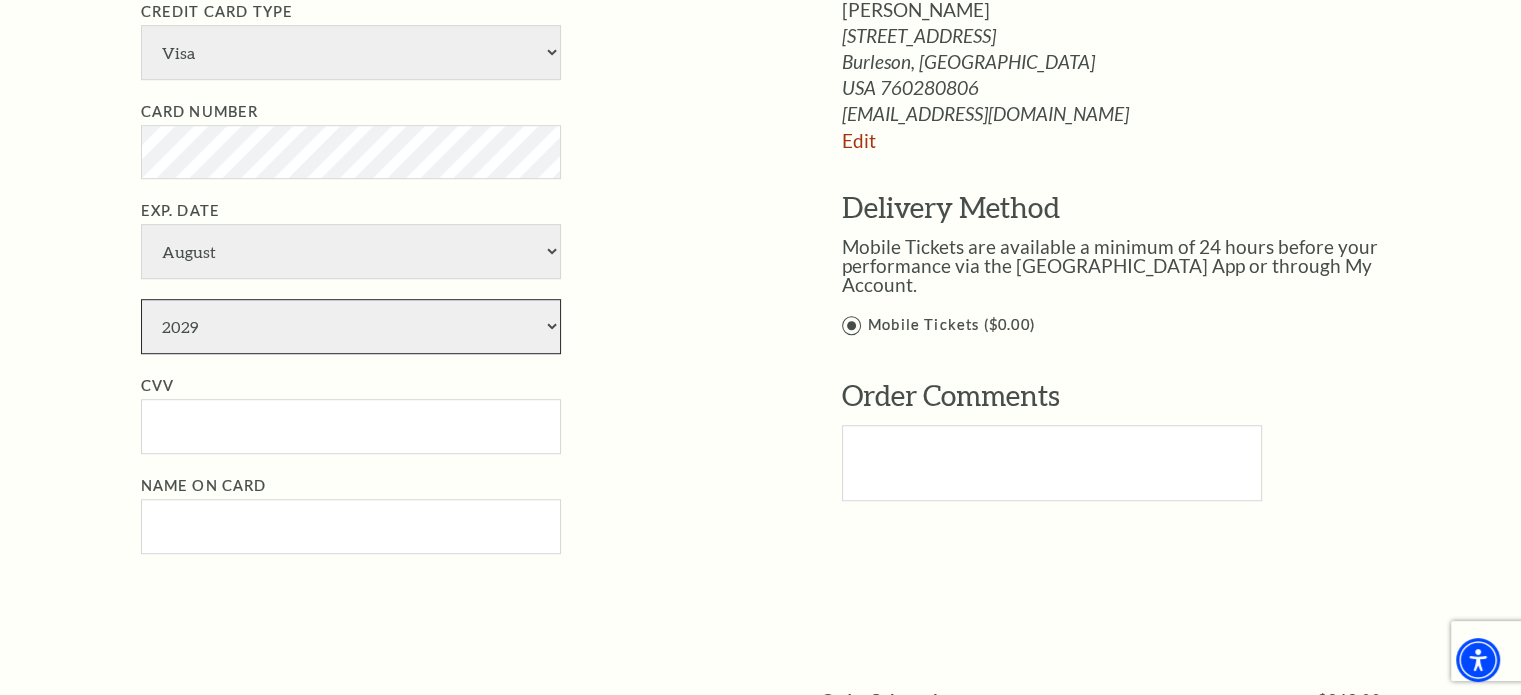 click on "2025
2026
2027
2028
2029
2030
2031
2032
2033
2034" at bounding box center [351, 326] 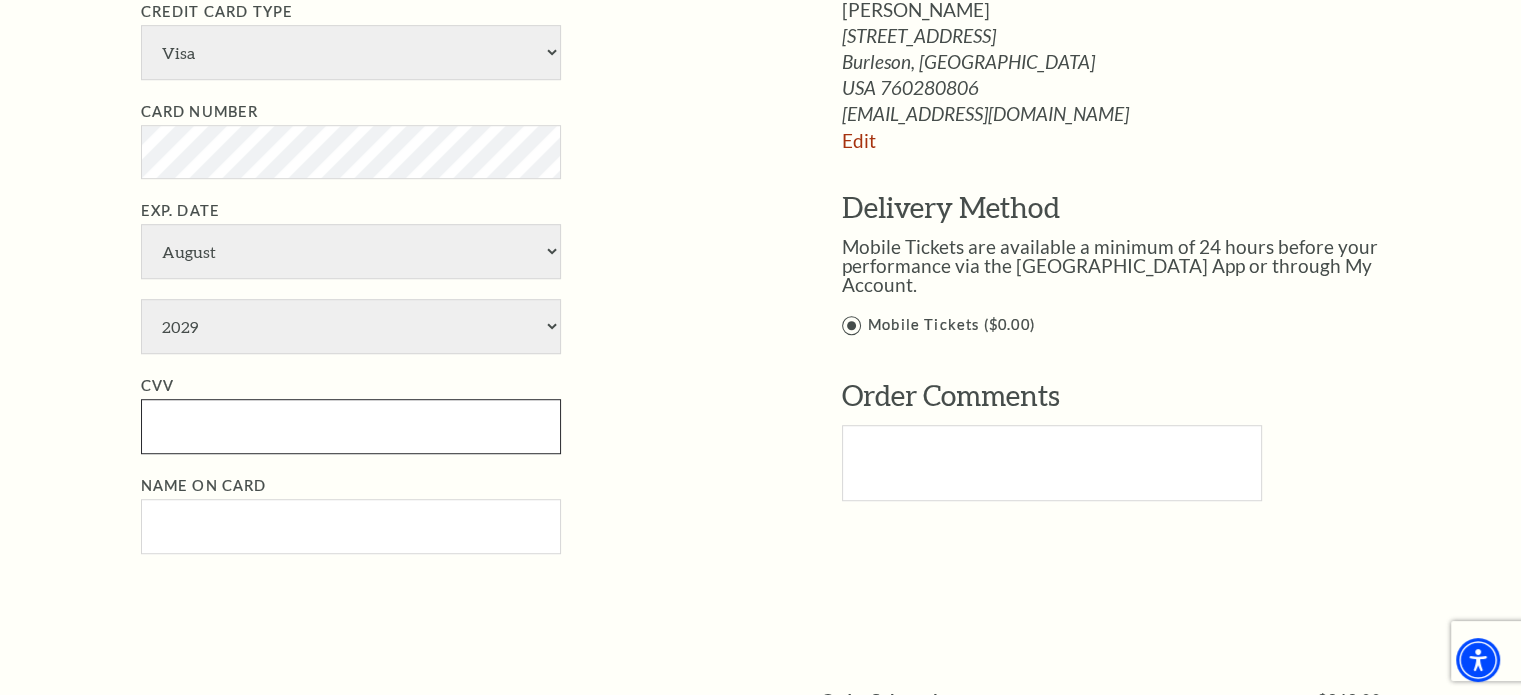 click on "CVV" at bounding box center (351, 426) 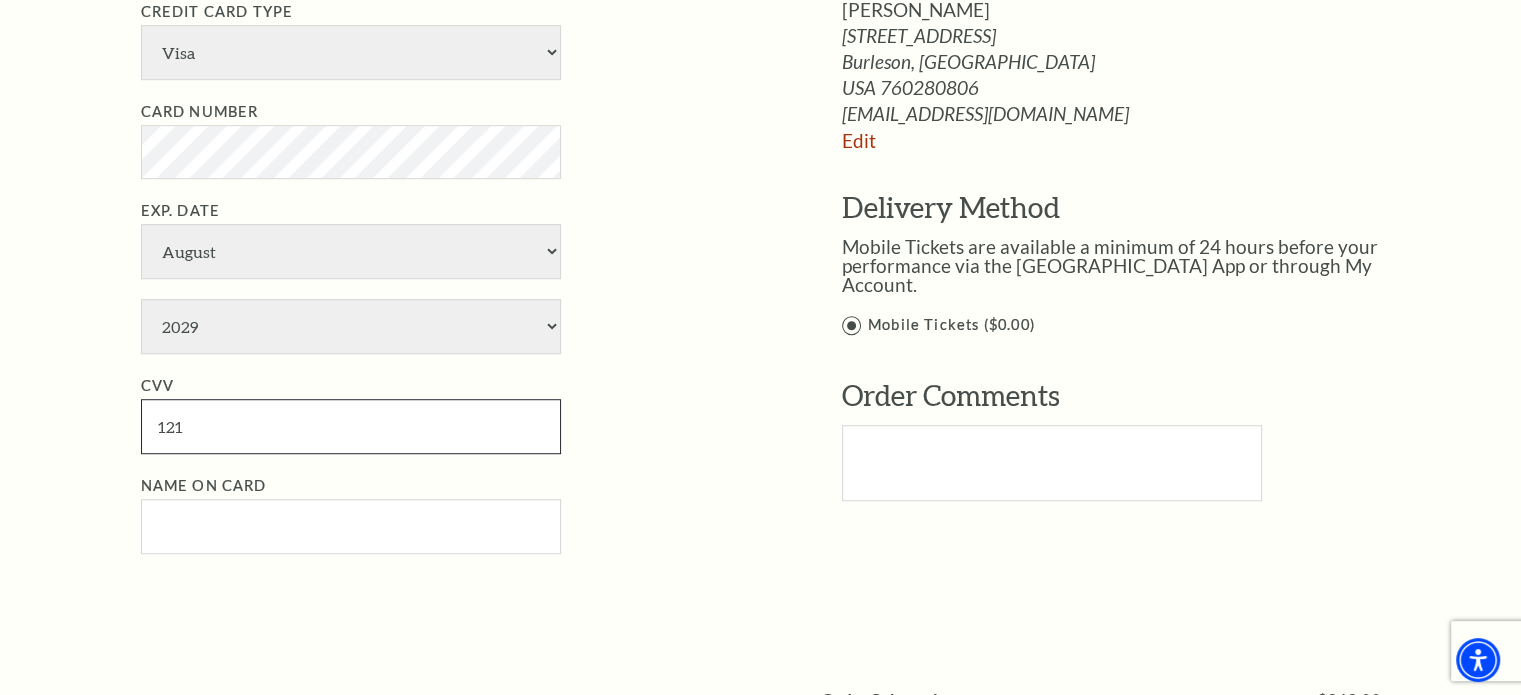 type on "121" 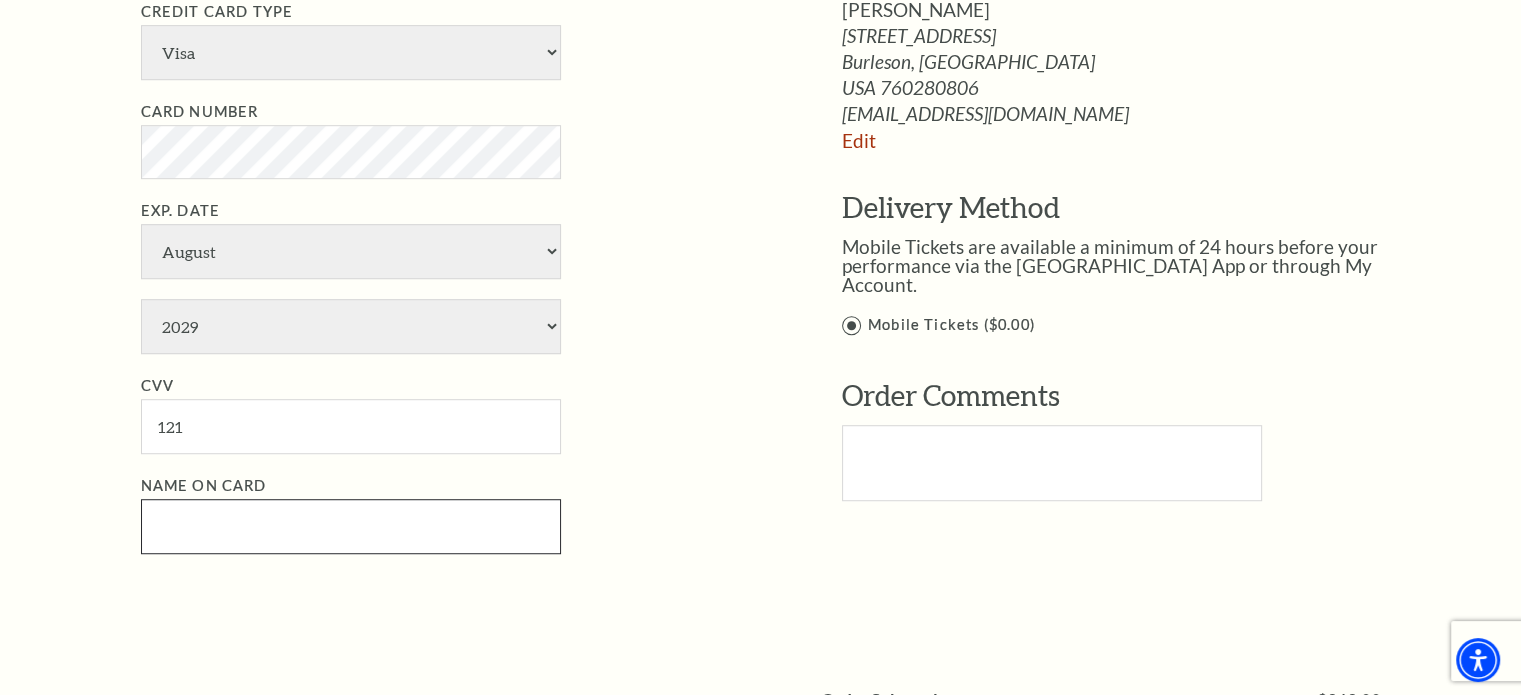 click on "Name on Card" at bounding box center [351, 526] 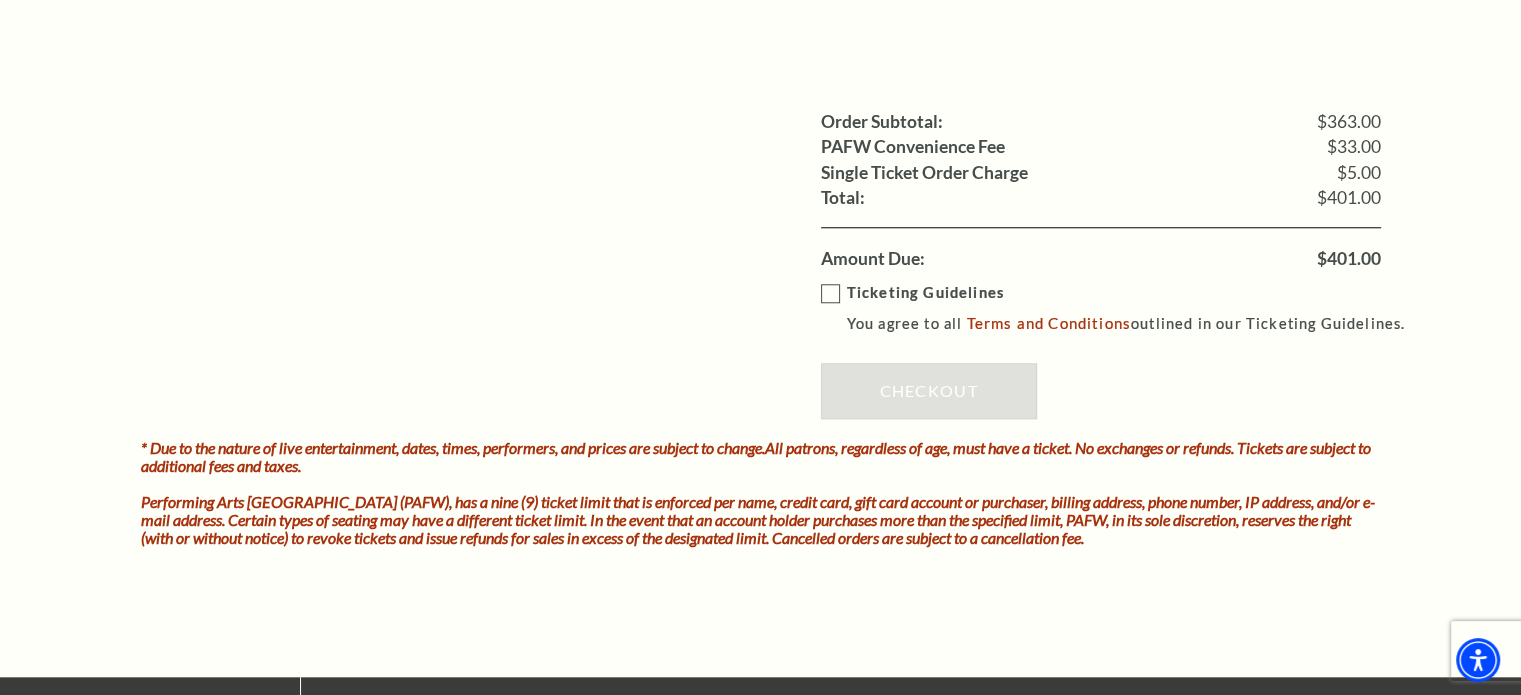 scroll, scrollTop: 1838, scrollLeft: 0, axis: vertical 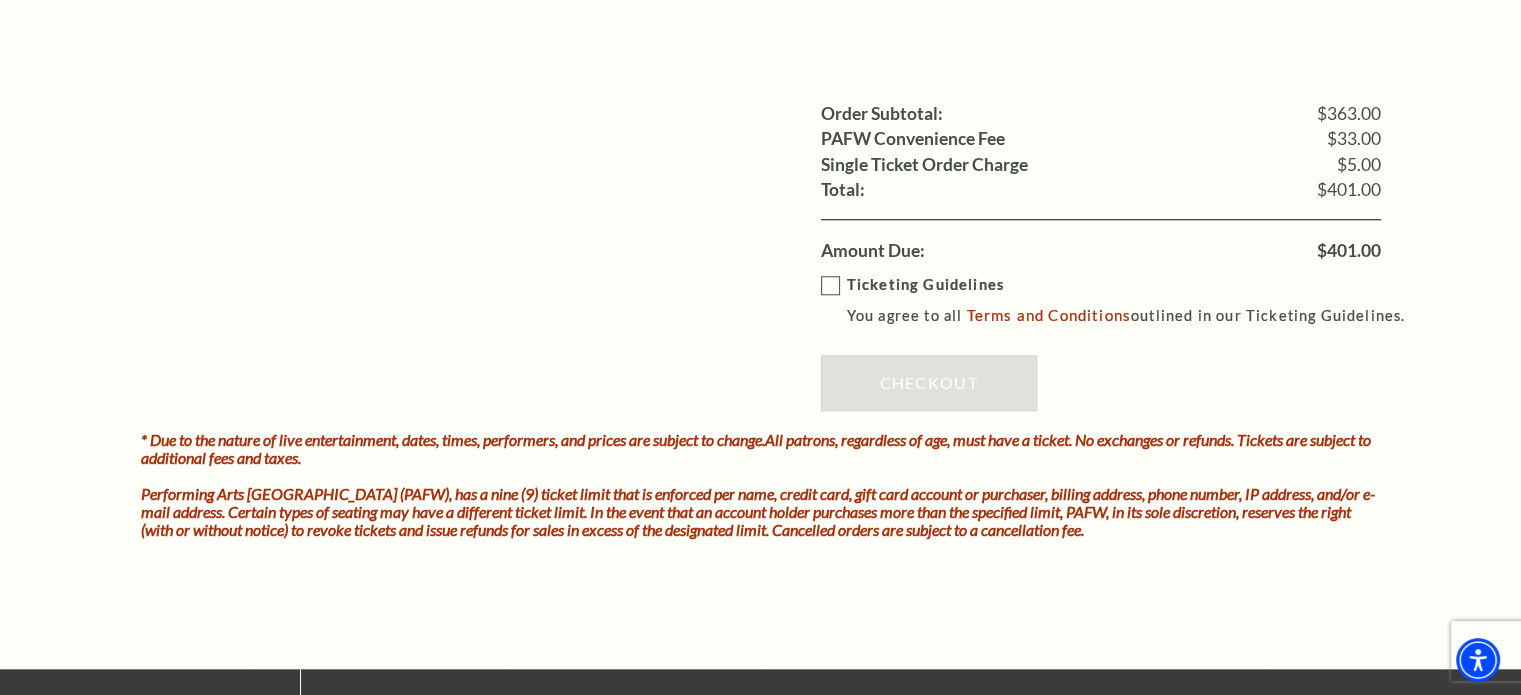 click on "Ticketing Guidelines
You agree to all   Terms and Conditions  outlined in our Ticketing Guidelines." at bounding box center [1122, 300] 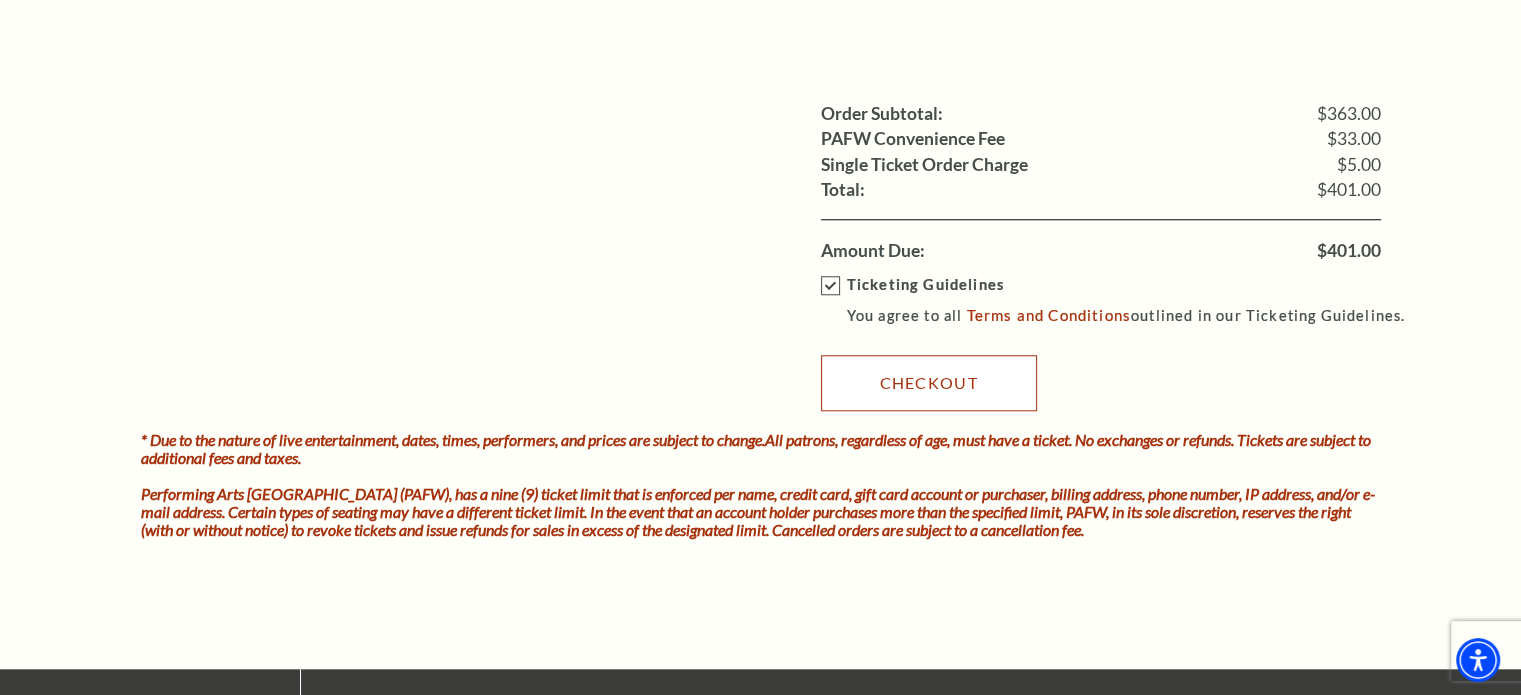 click on "Checkout" at bounding box center [929, 383] 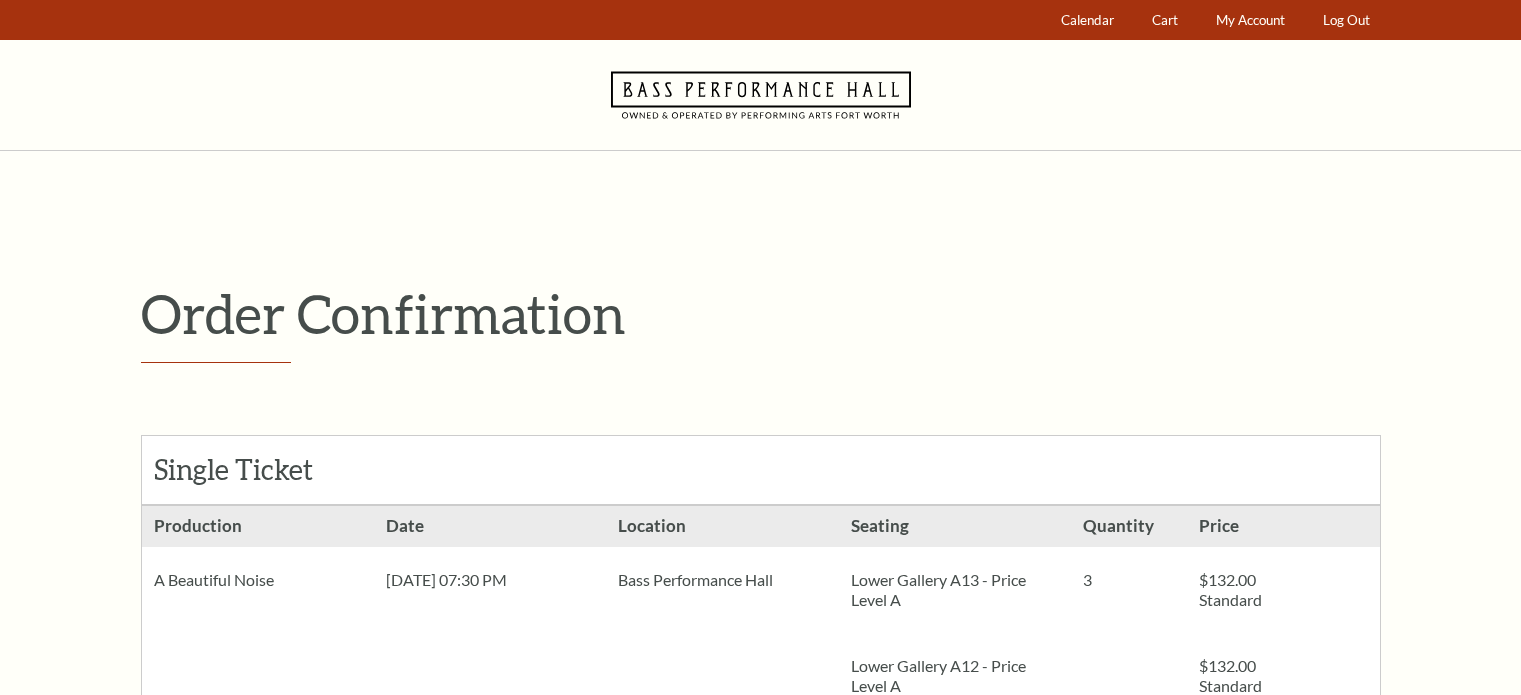 scroll, scrollTop: 0, scrollLeft: 0, axis: both 